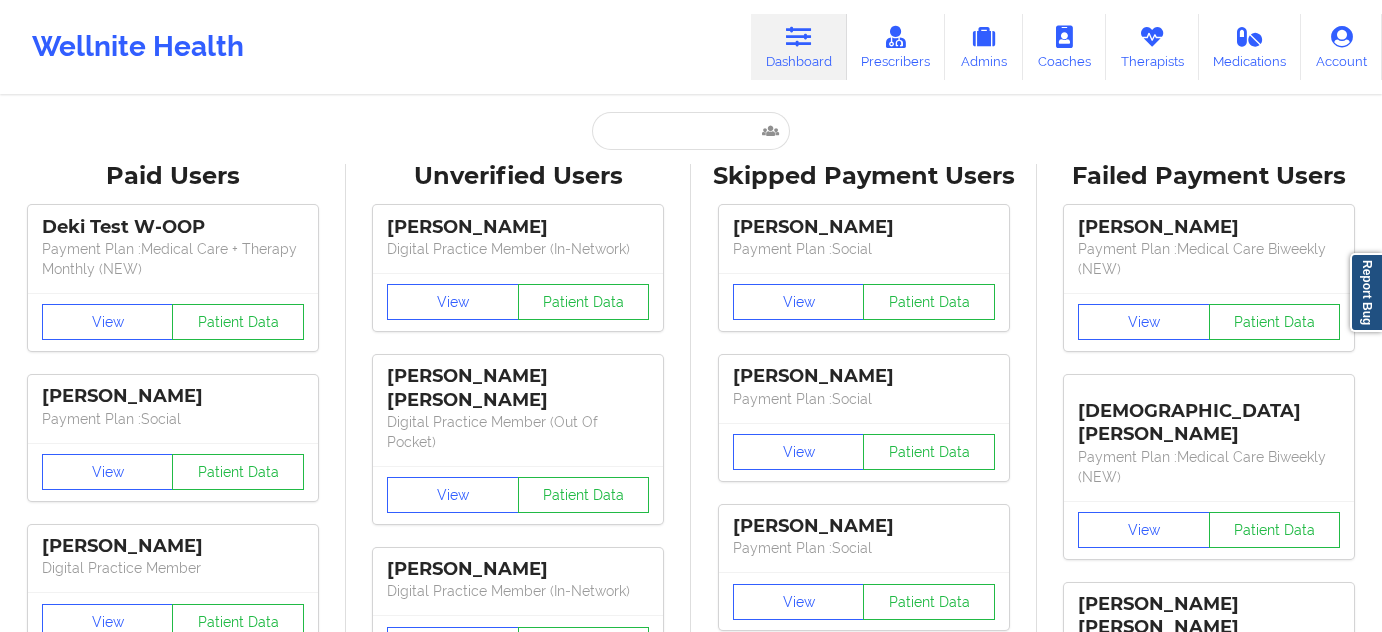 scroll, scrollTop: 0, scrollLeft: 0, axis: both 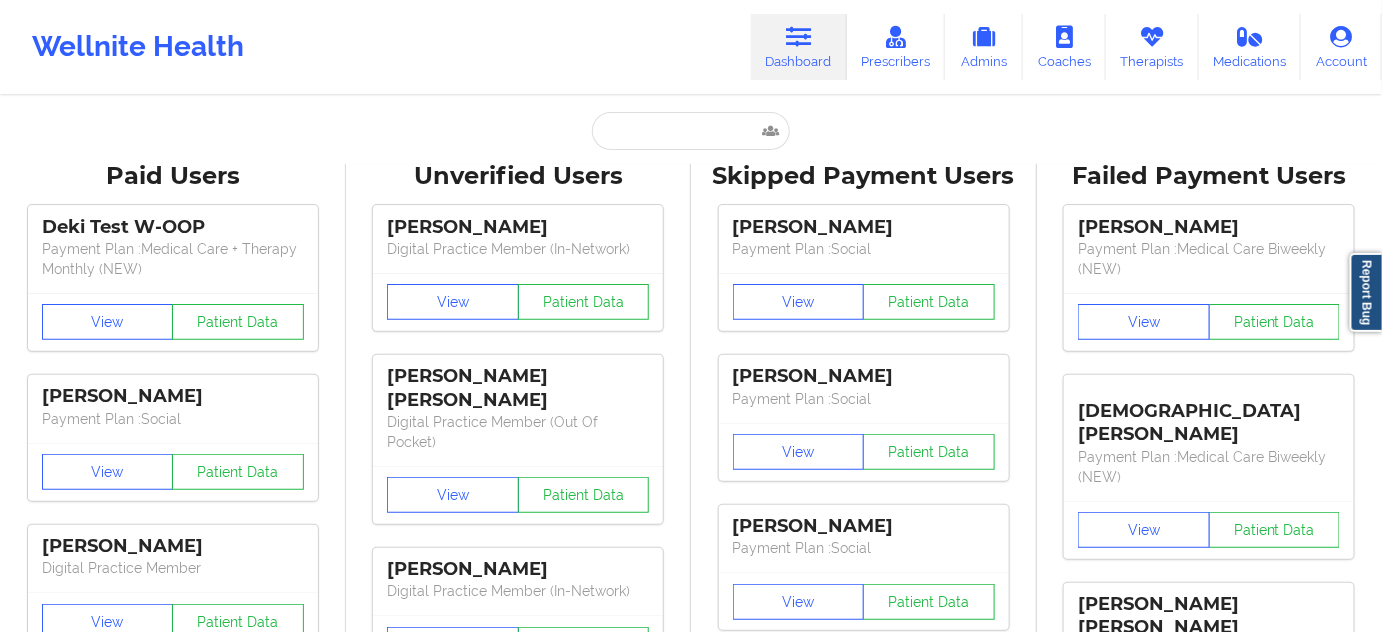 type on "[EMAIL_ADDRESS][DOMAIN_NAME]" 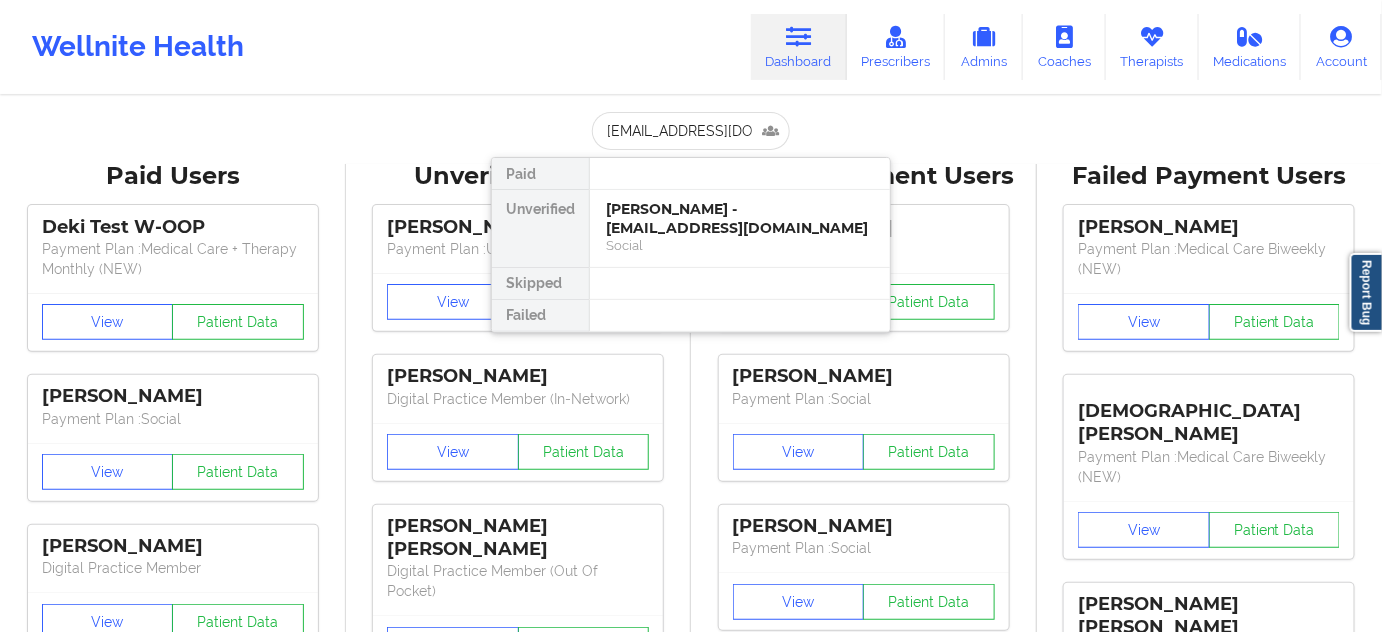 click on "[PERSON_NAME] - [EMAIL_ADDRESS][DOMAIN_NAME]" at bounding box center [740, 218] 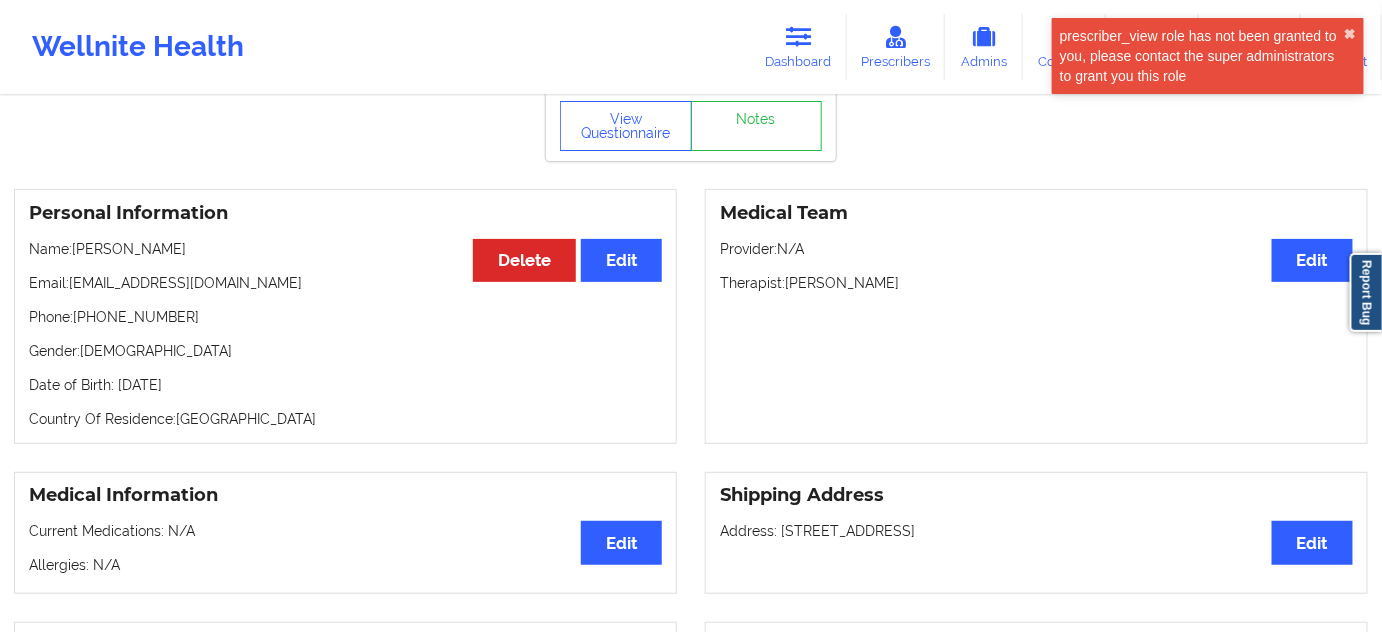 scroll, scrollTop: 0, scrollLeft: 0, axis: both 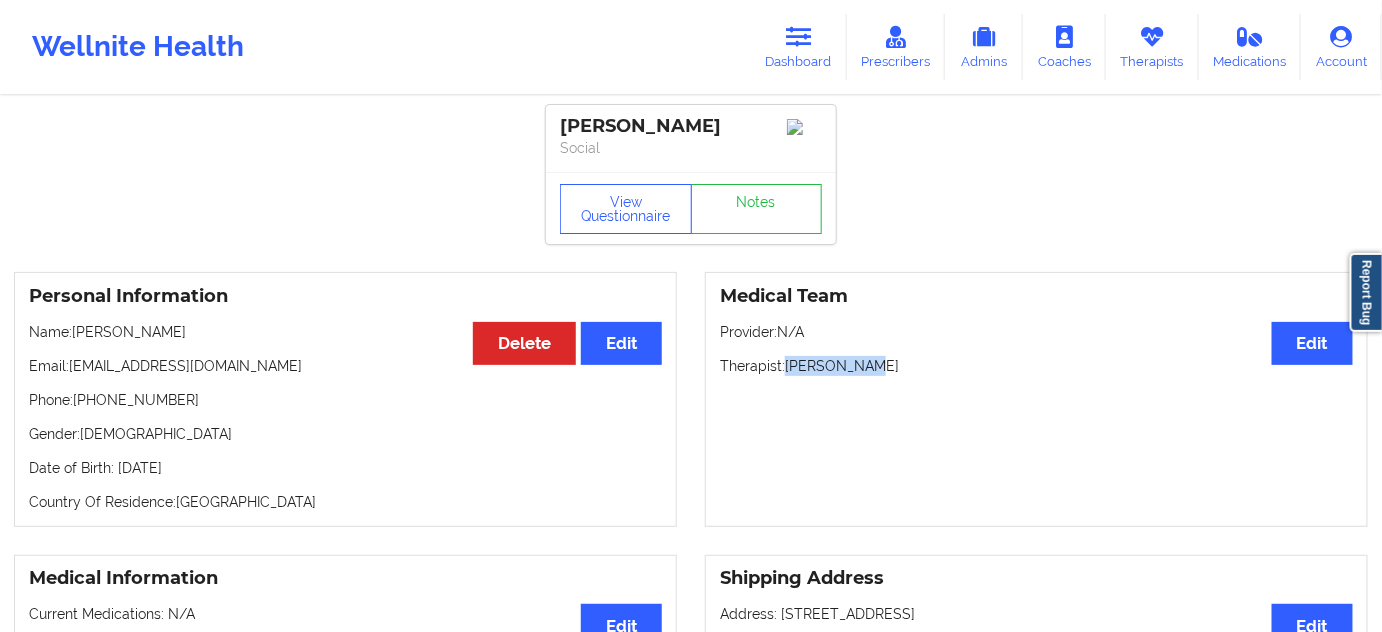 drag, startPoint x: 792, startPoint y: 372, endPoint x: 906, endPoint y: 360, distance: 114.62984 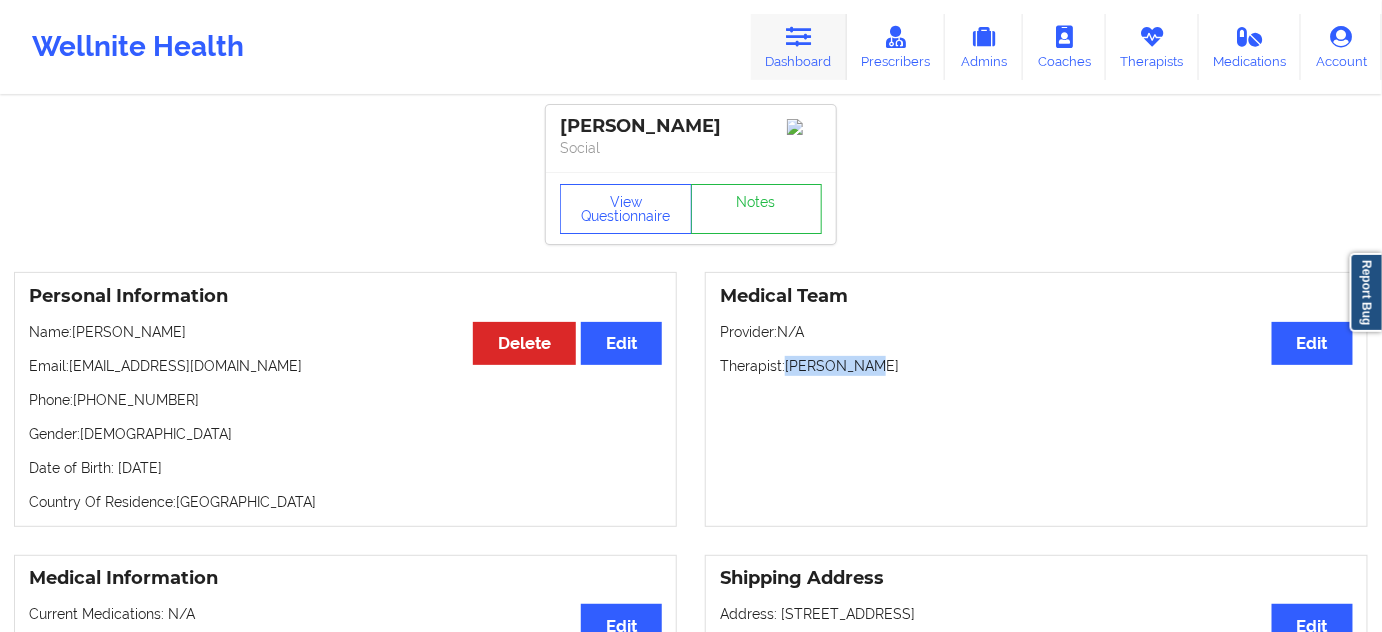 click on "Dashboard" at bounding box center [799, 47] 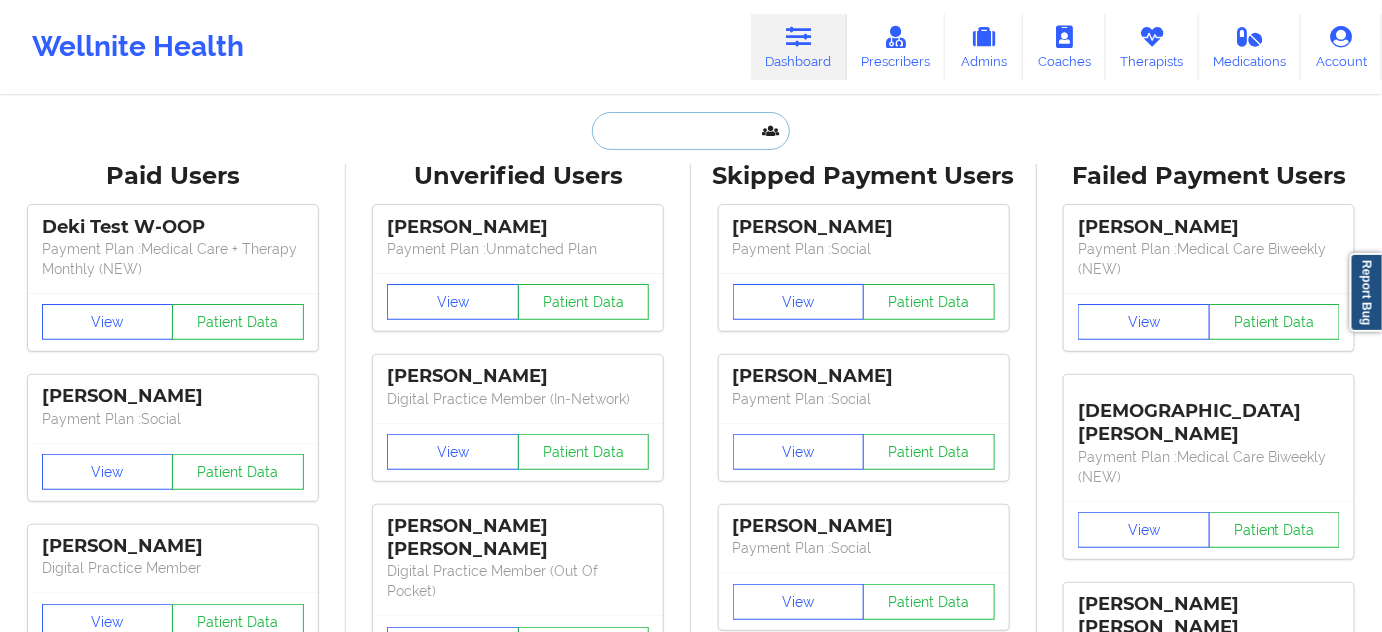 click at bounding box center (691, 131) 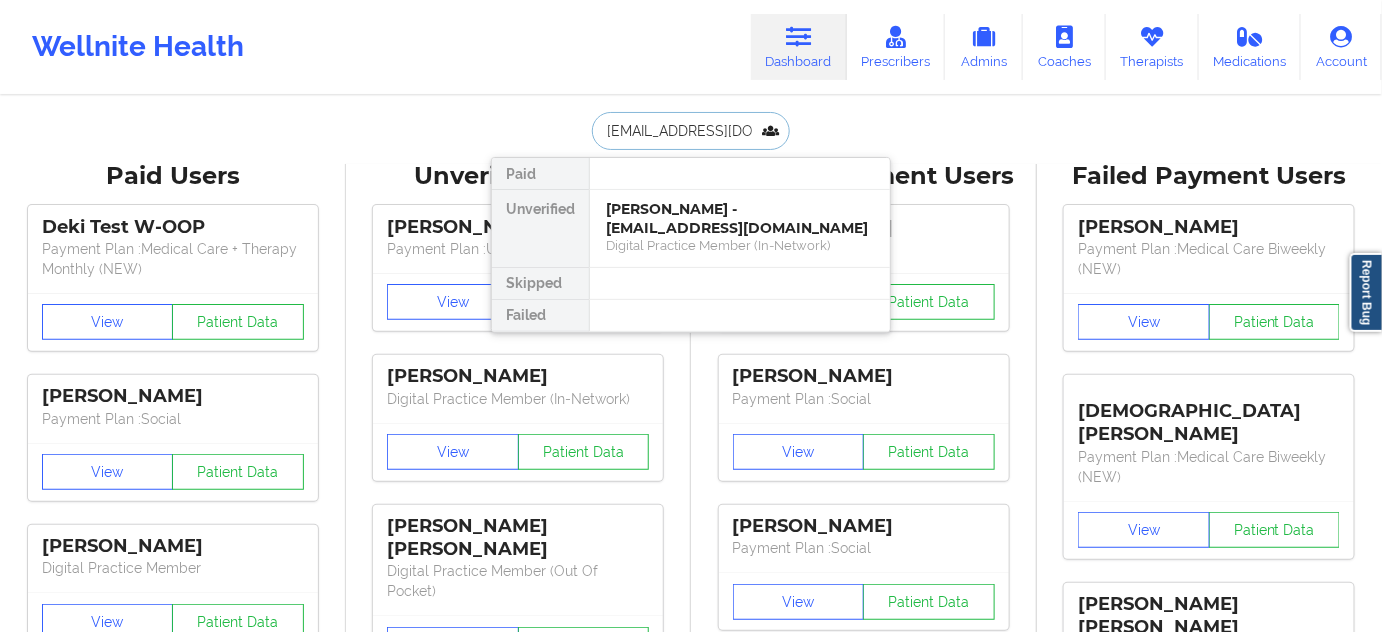 click on "[PERSON_NAME] - [EMAIL_ADDRESS][DOMAIN_NAME]" at bounding box center (740, 218) 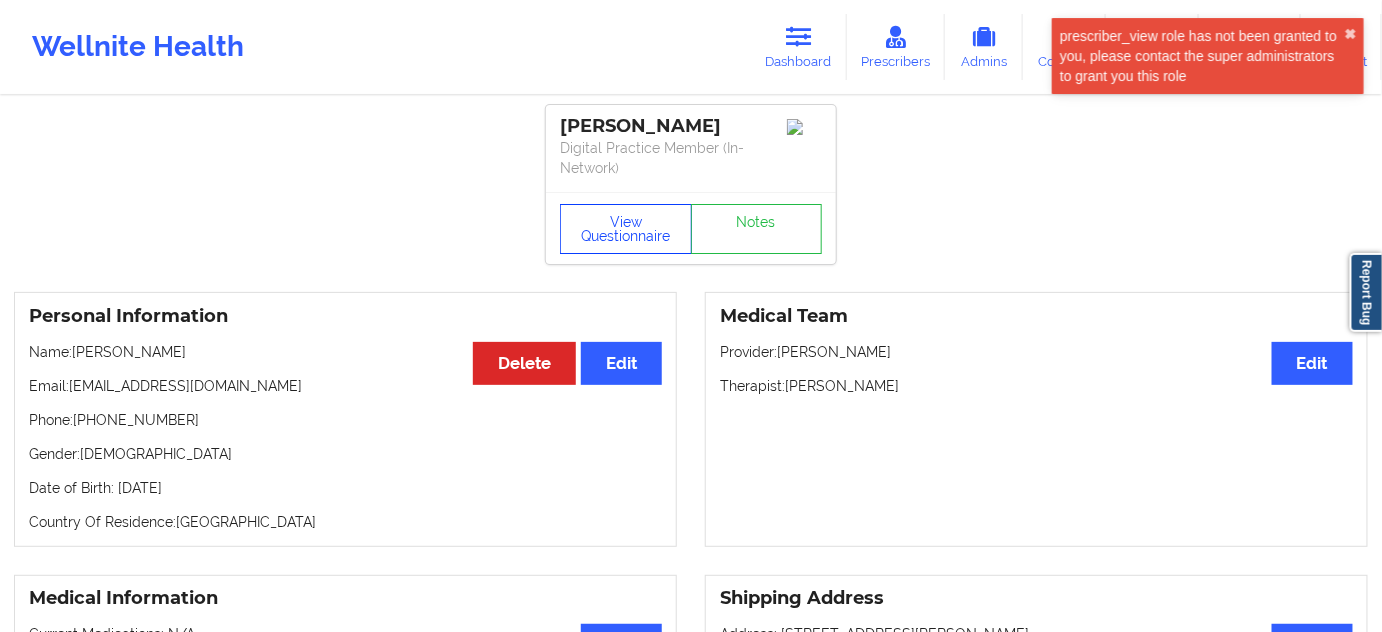 click on "View Questionnaire" at bounding box center (626, 229) 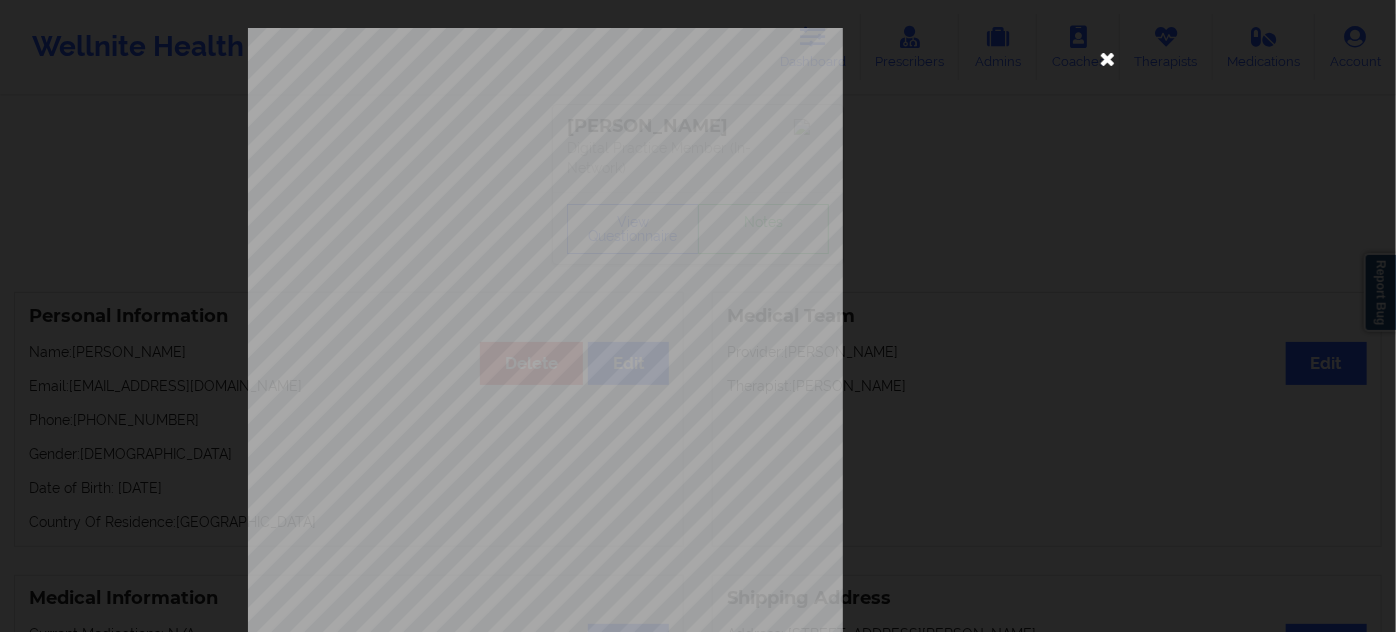 click at bounding box center (1108, 58) 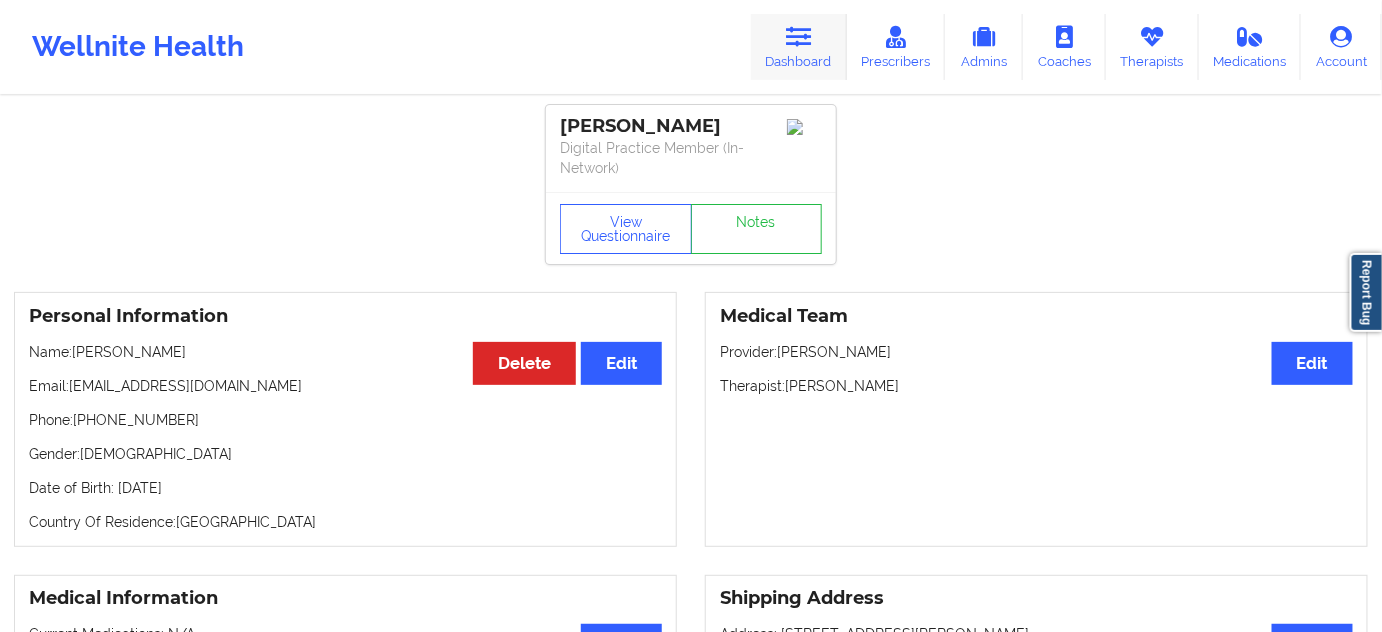 click on "Dashboard" at bounding box center (799, 47) 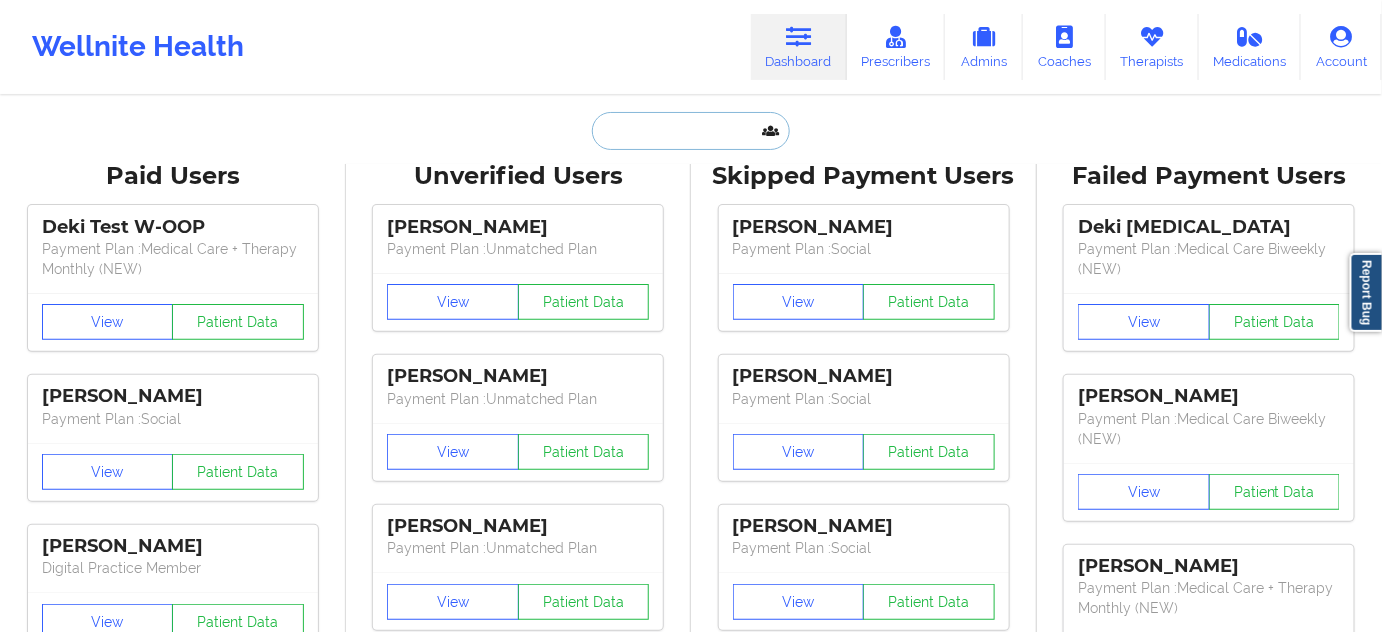 click at bounding box center (691, 131) 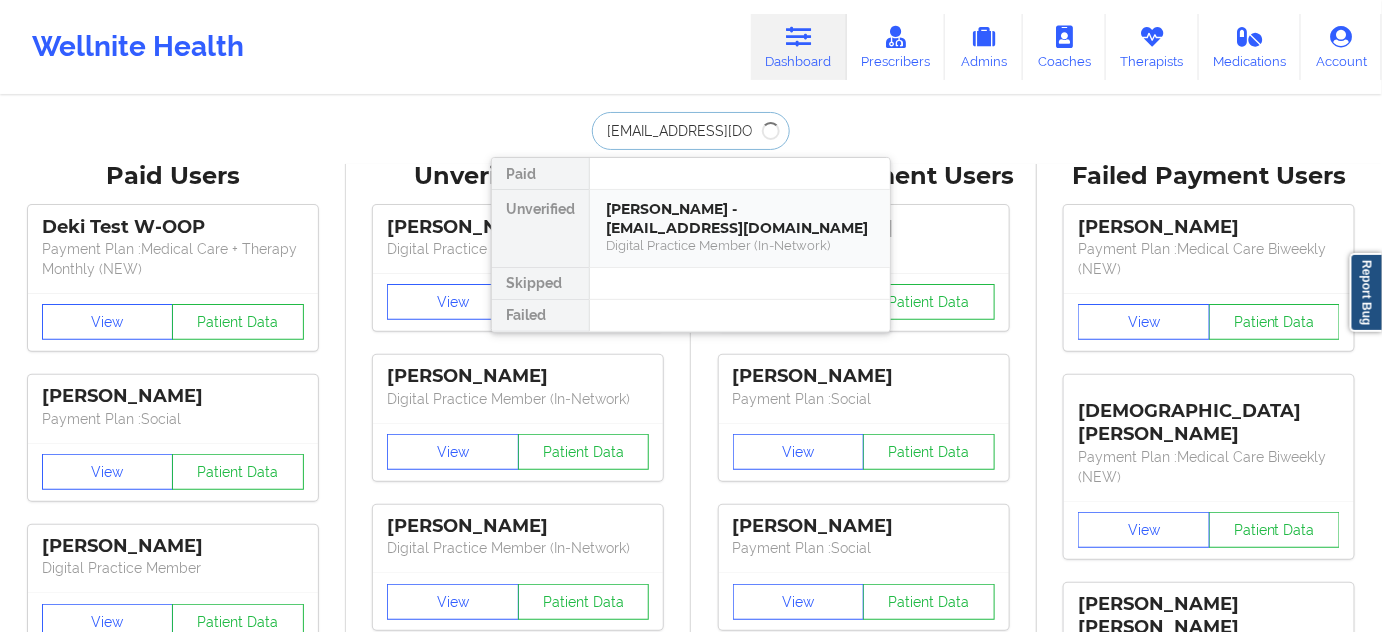 click on "[PERSON_NAME] - [EMAIL_ADDRESS][DOMAIN_NAME]" at bounding box center (740, 218) 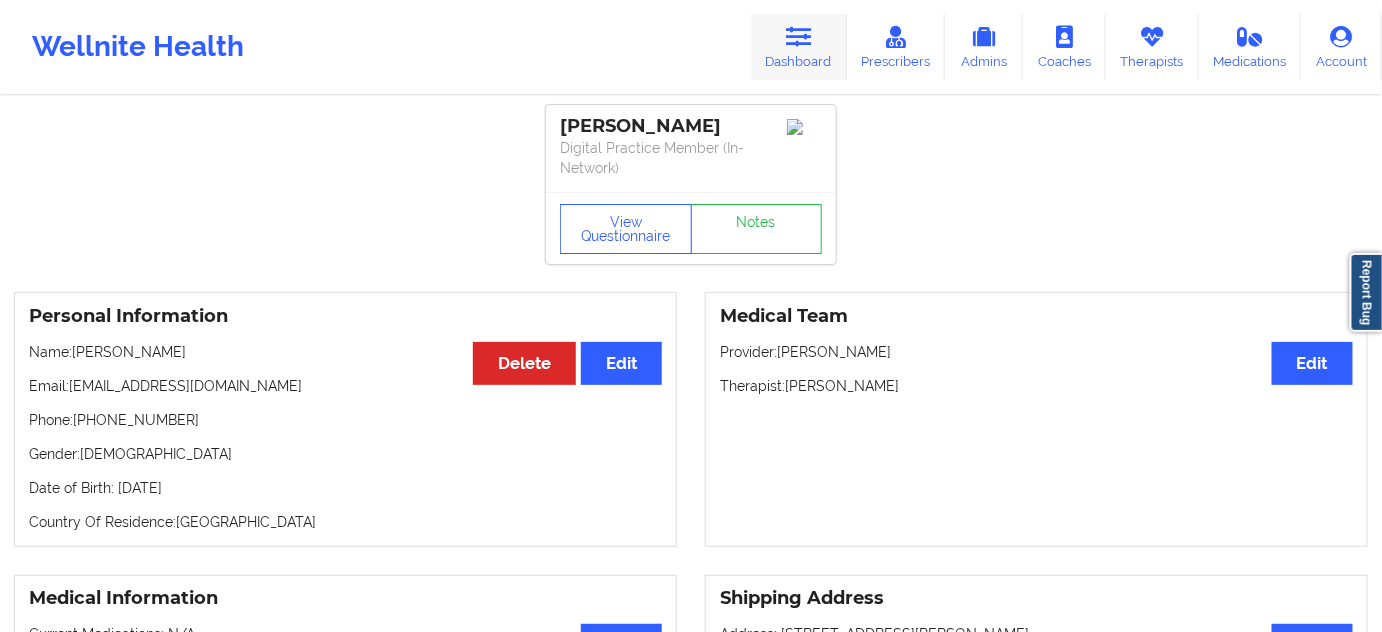 click on "Dashboard" at bounding box center [799, 47] 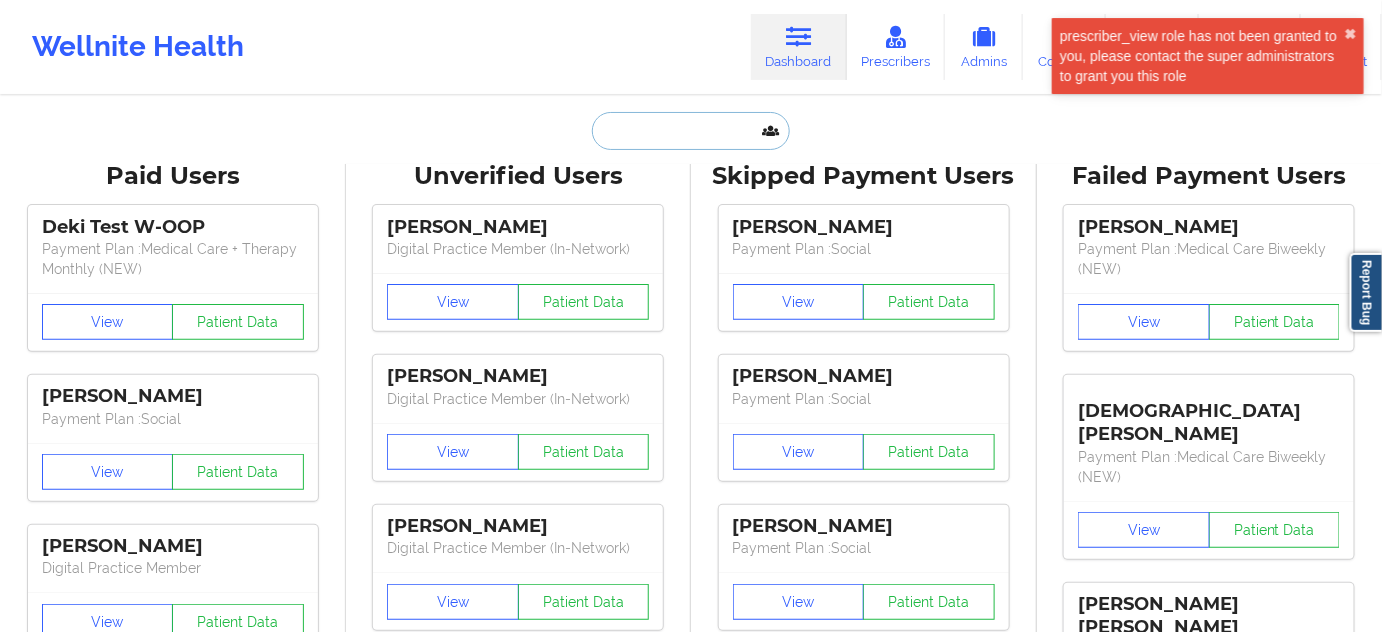 click at bounding box center [691, 131] 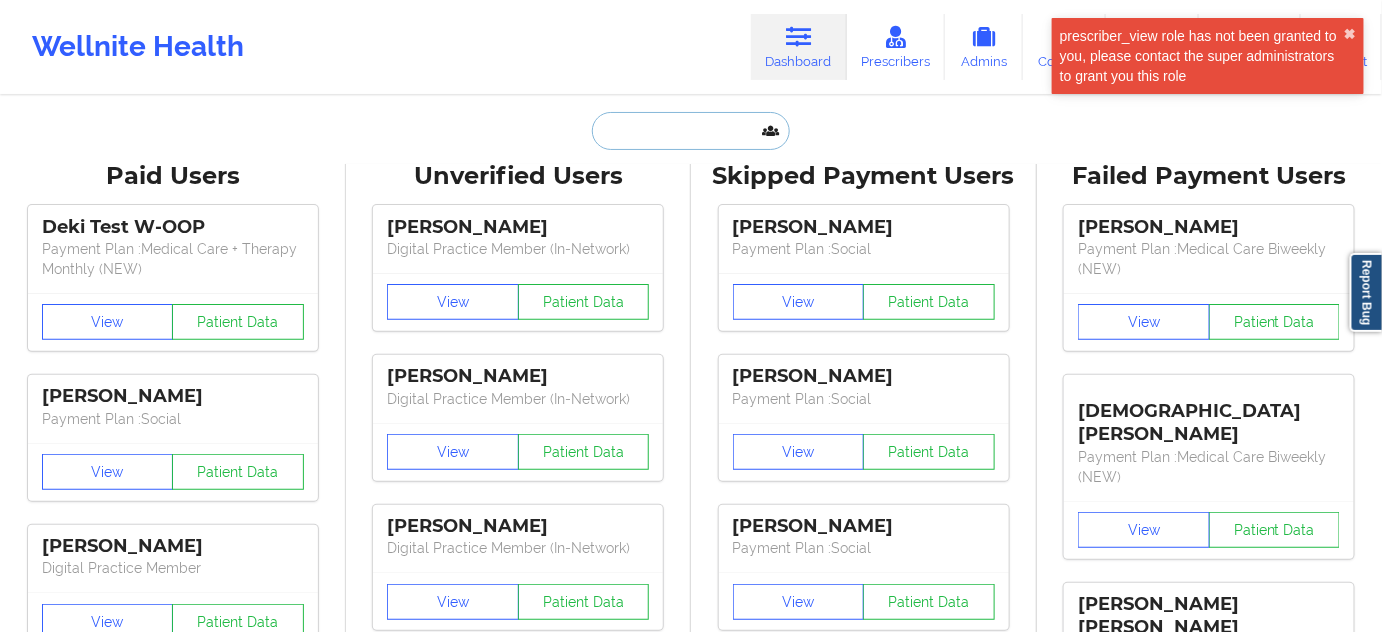 paste on "[EMAIL_ADDRESS][DOMAIN_NAME]" 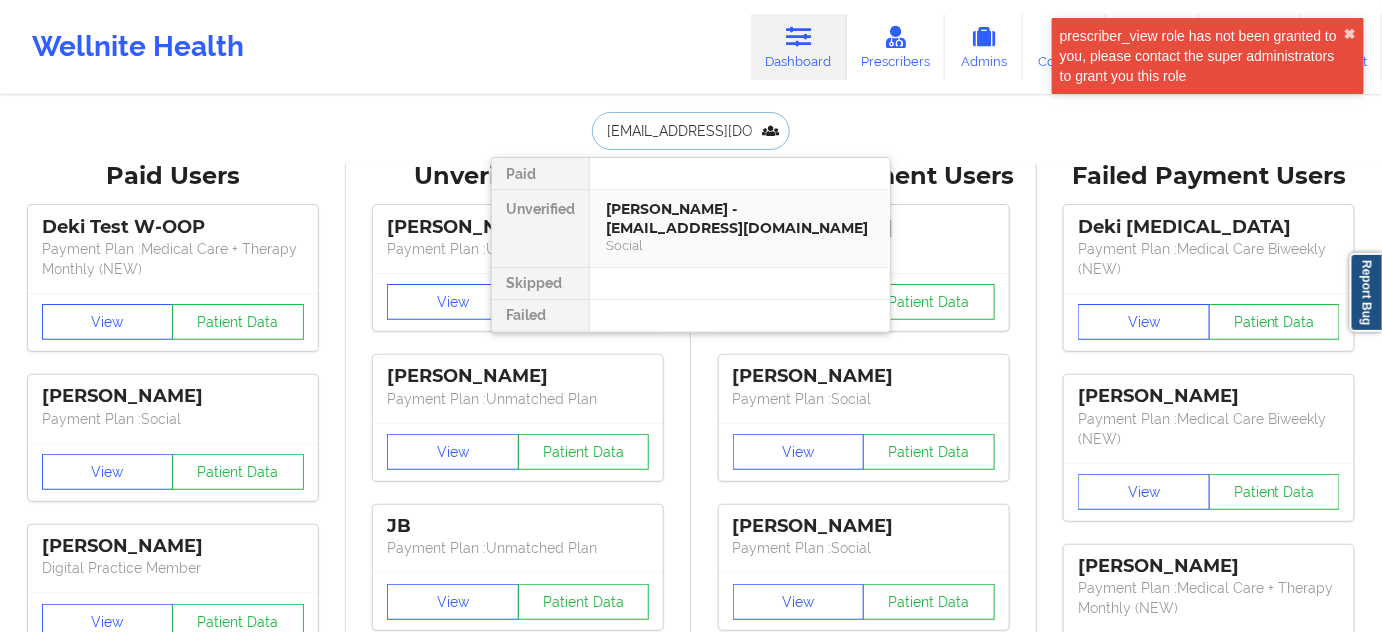 click on "[PERSON_NAME] - [EMAIL_ADDRESS][DOMAIN_NAME]" at bounding box center [740, 218] 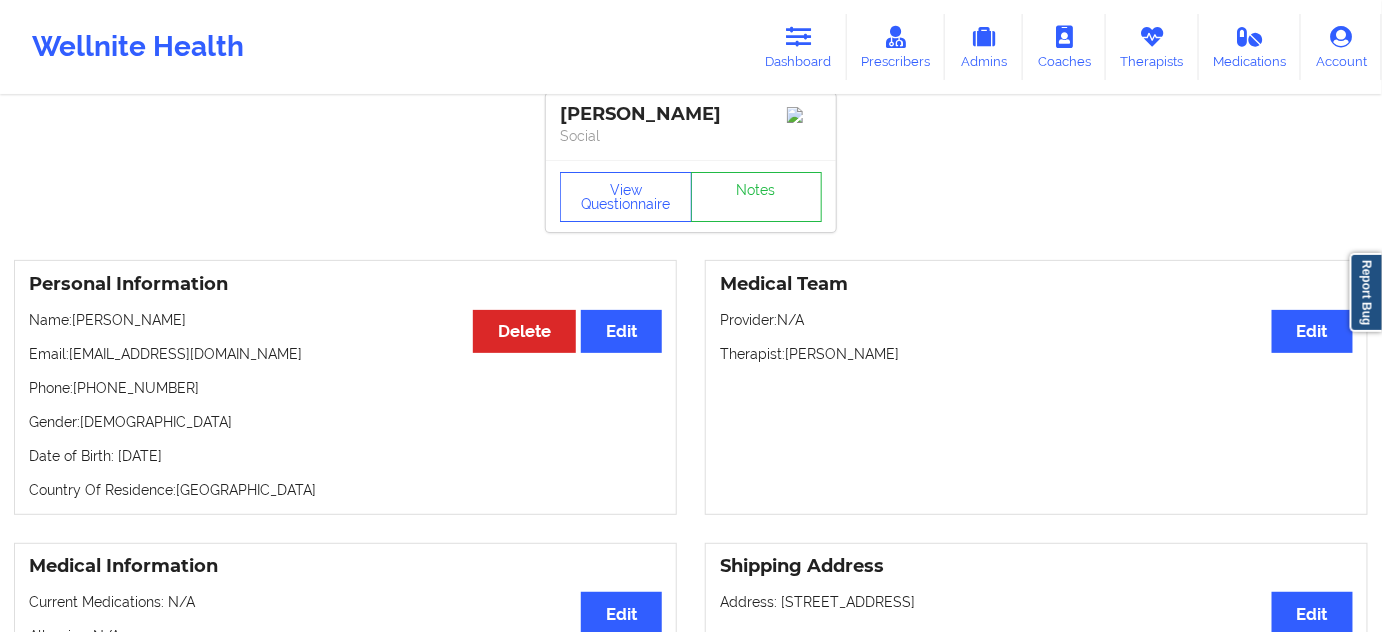 scroll, scrollTop: 0, scrollLeft: 0, axis: both 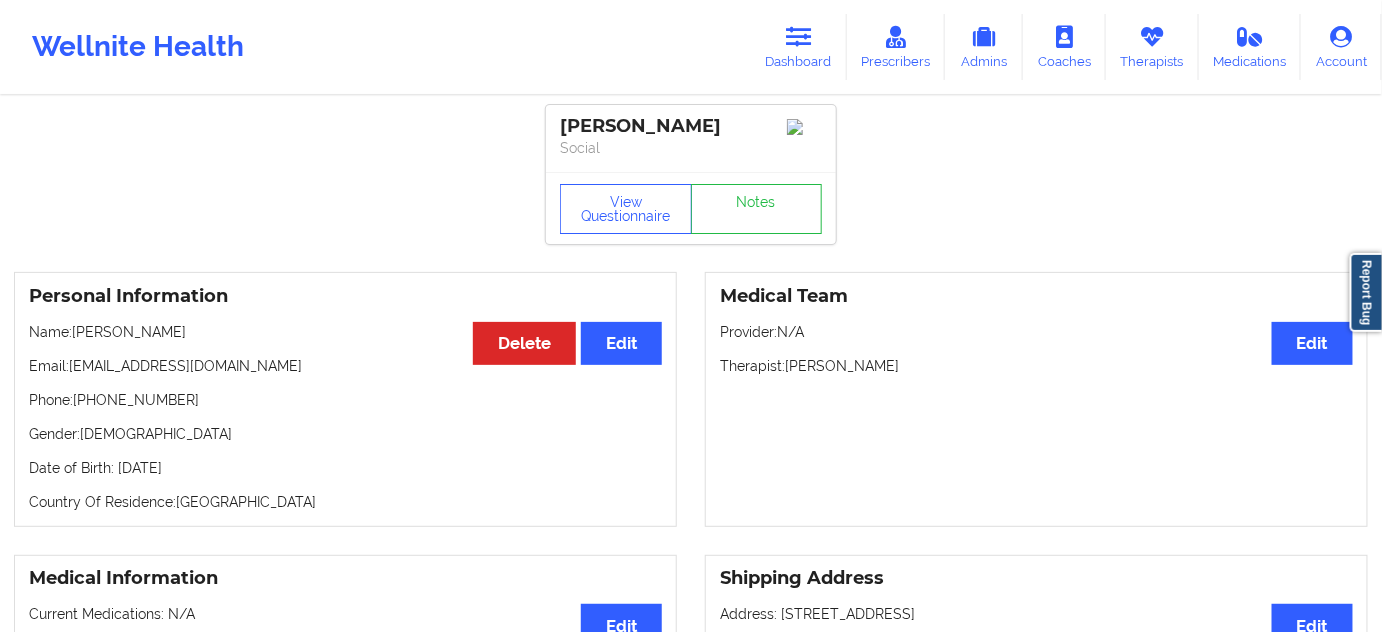 click on "[PERSON_NAME]" at bounding box center (691, 126) 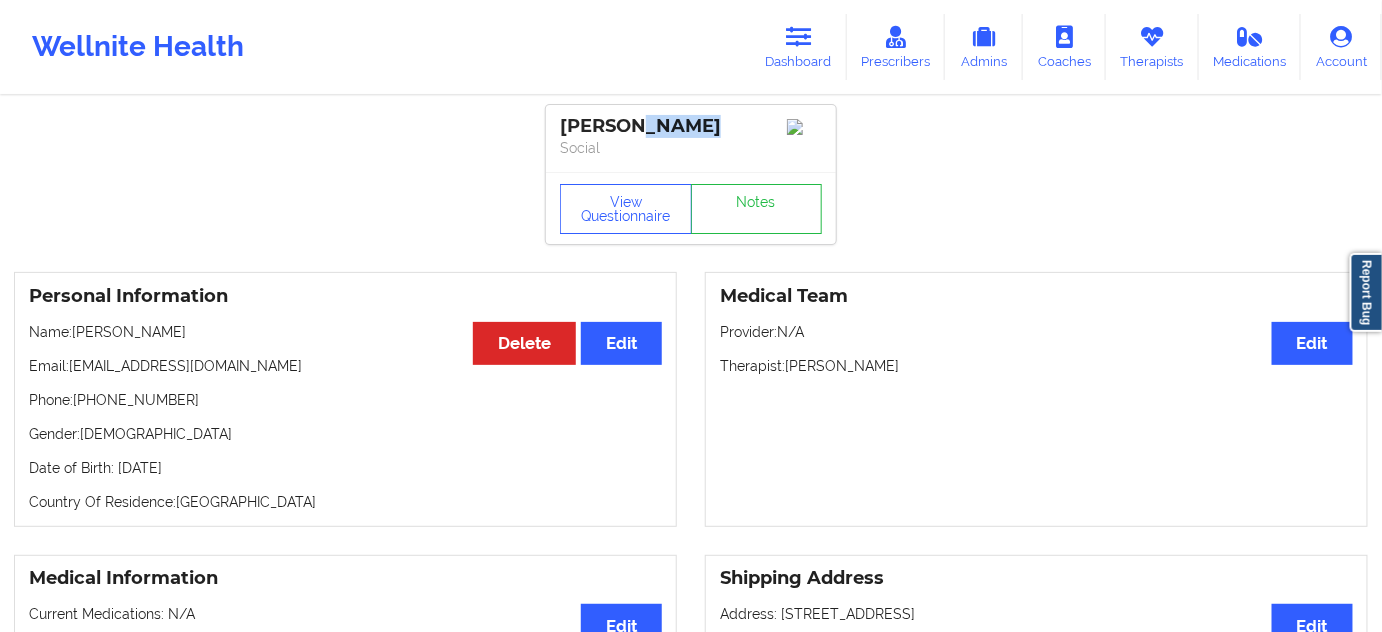 click on "[PERSON_NAME]" at bounding box center [691, 126] 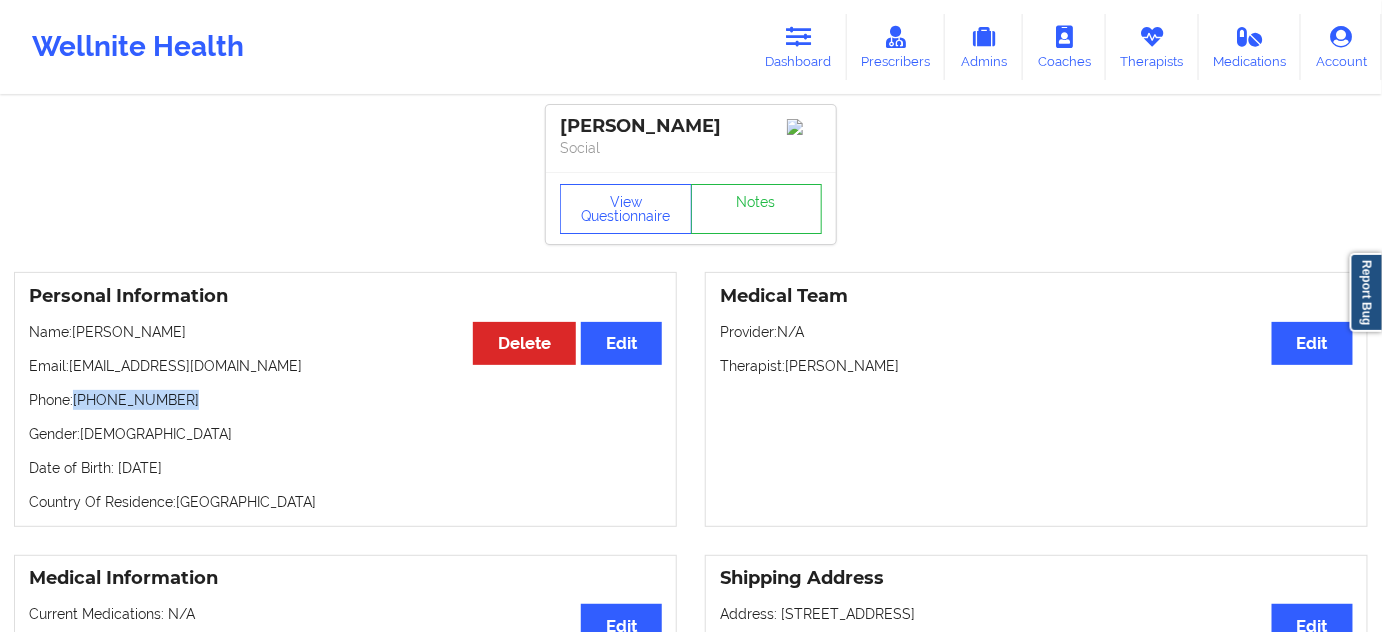 drag, startPoint x: 79, startPoint y: 406, endPoint x: 236, endPoint y: 407, distance: 157.00319 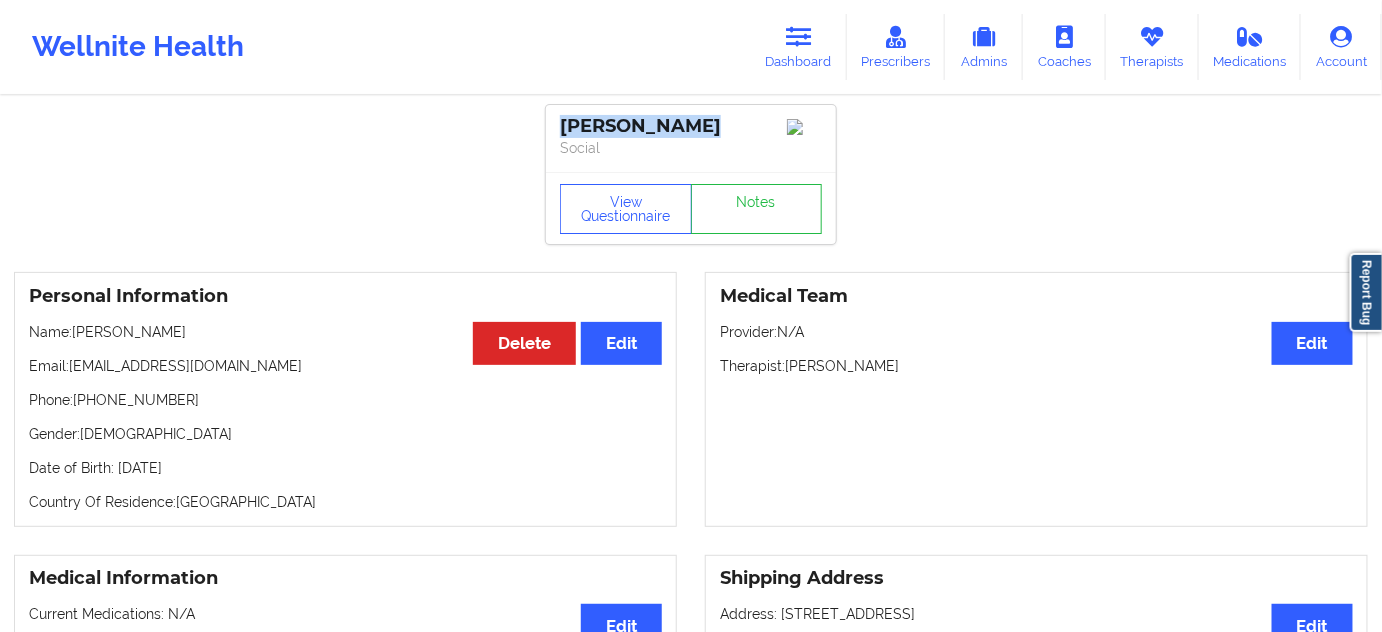 drag, startPoint x: 703, startPoint y: 128, endPoint x: 583, endPoint y: 114, distance: 120.8139 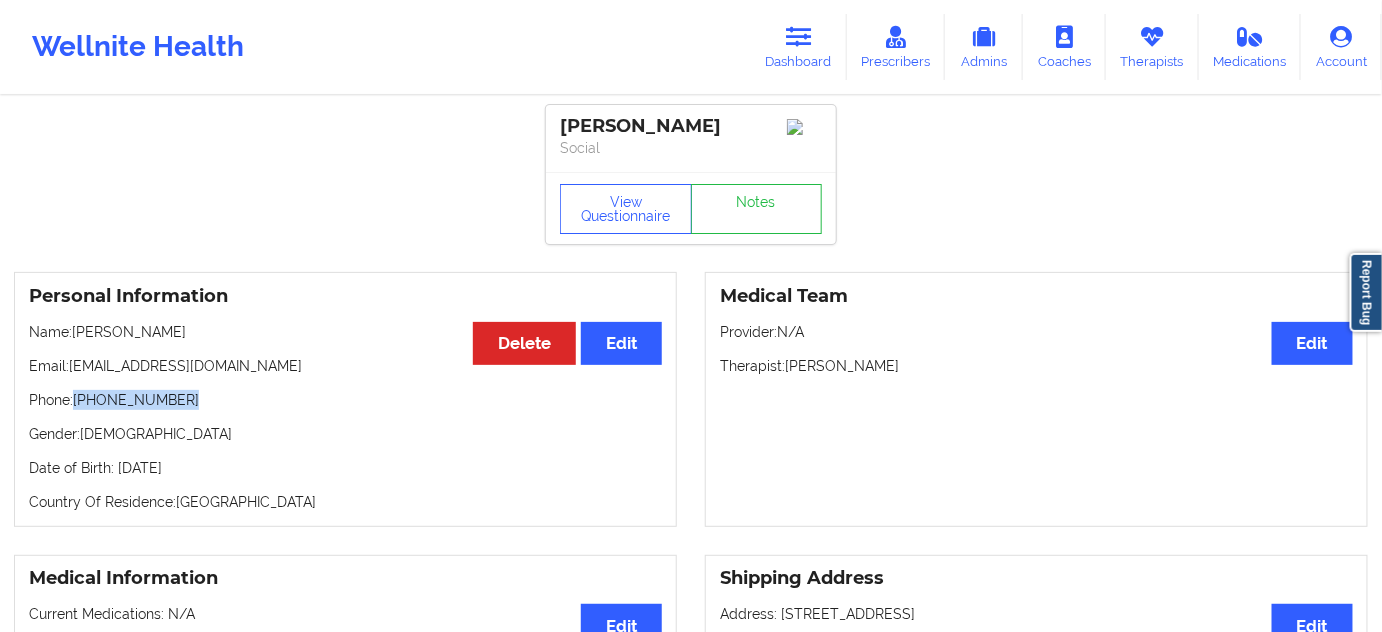 drag, startPoint x: 79, startPoint y: 406, endPoint x: 327, endPoint y: 353, distance: 253.60008 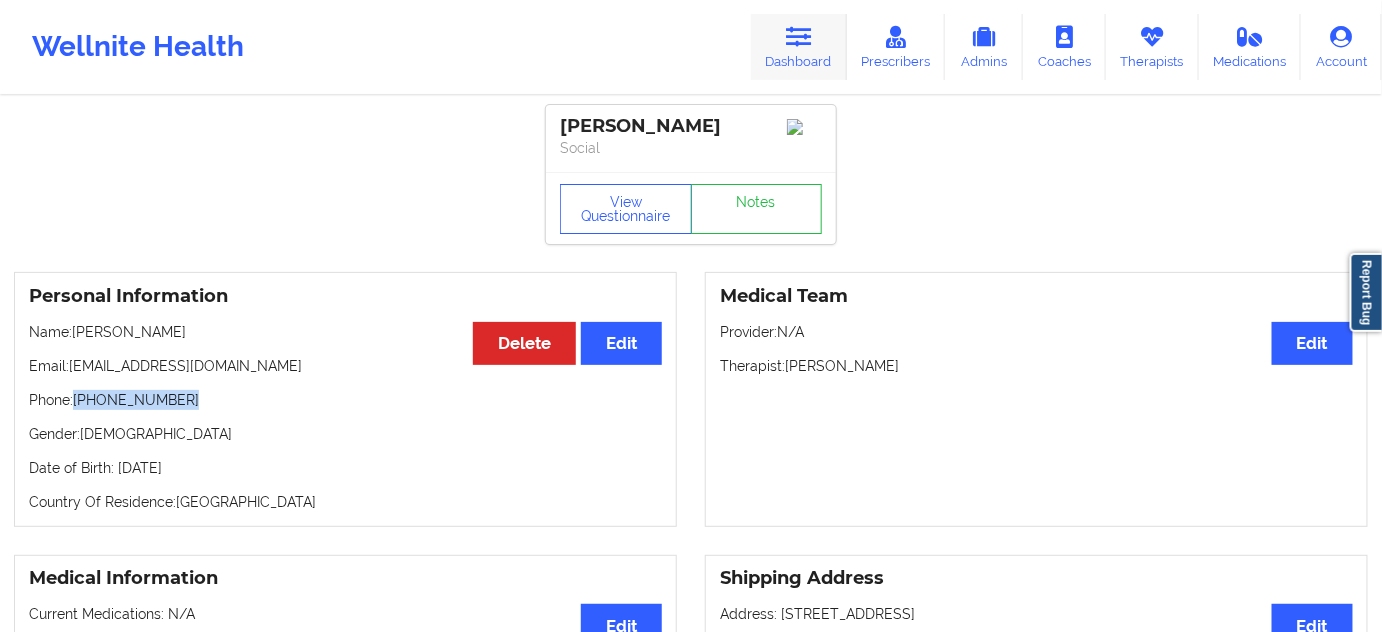 copy on "[PHONE_NUMBER]" 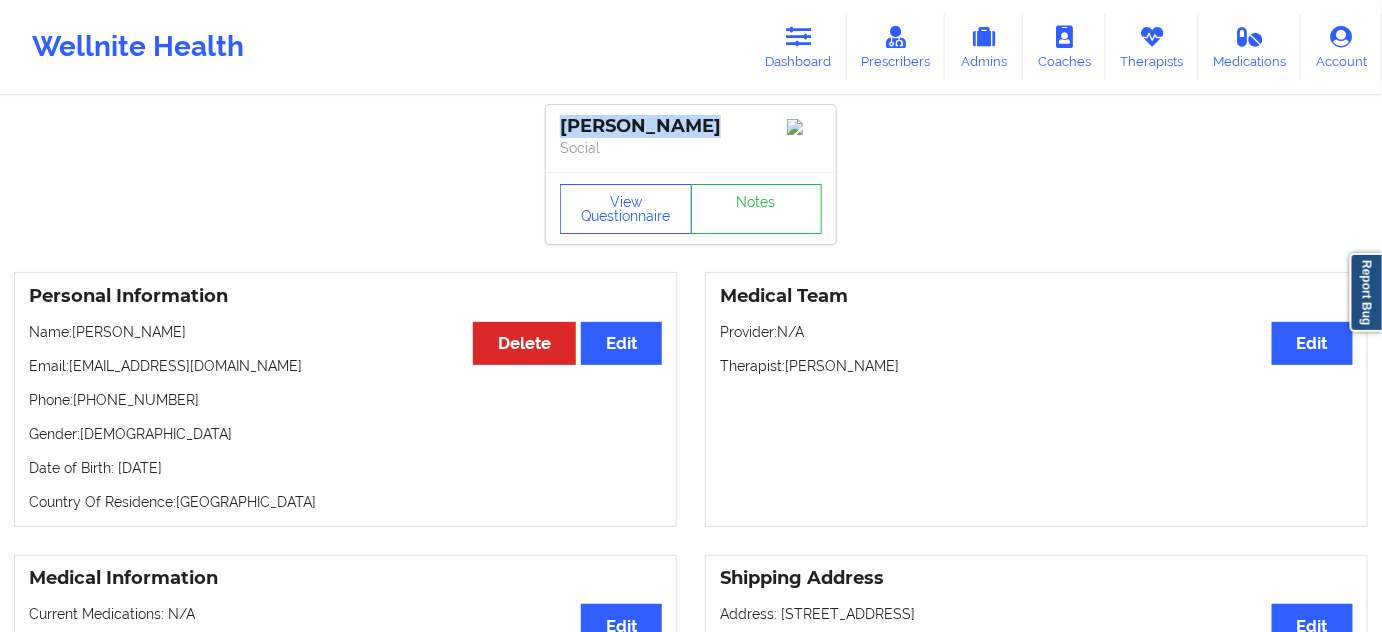 drag, startPoint x: 701, startPoint y: 122, endPoint x: 554, endPoint y: 138, distance: 147.86818 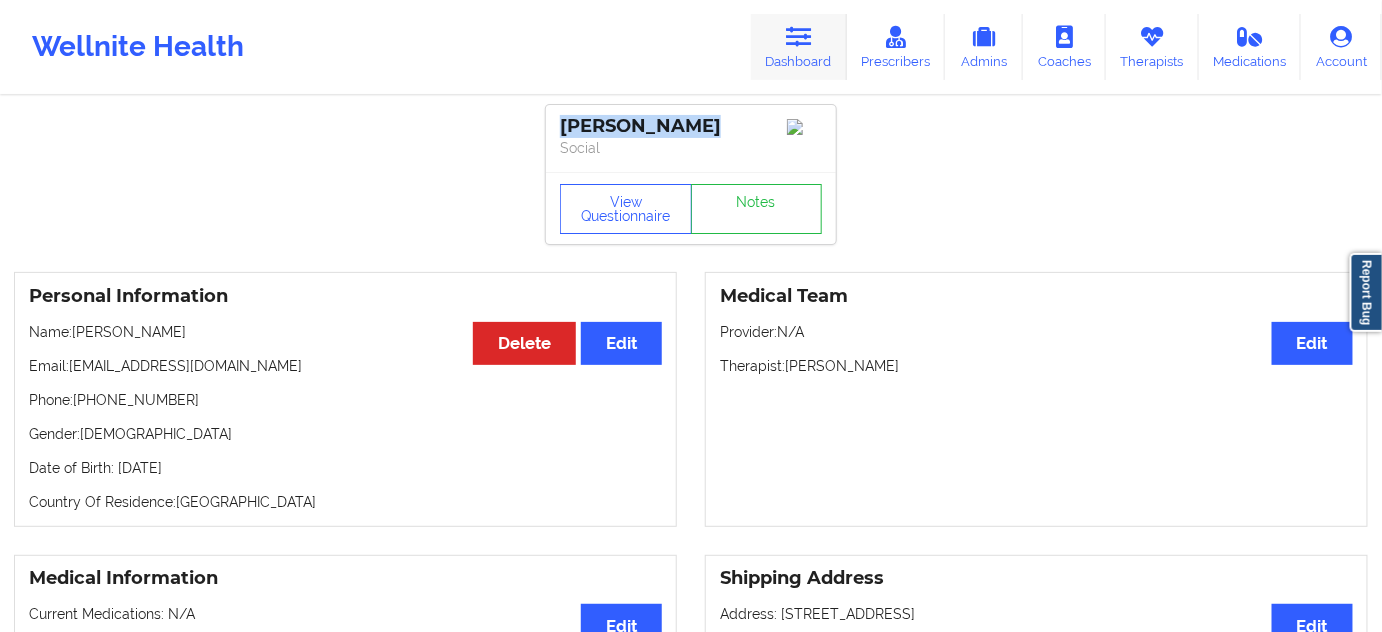 click on "Dashboard" at bounding box center (799, 47) 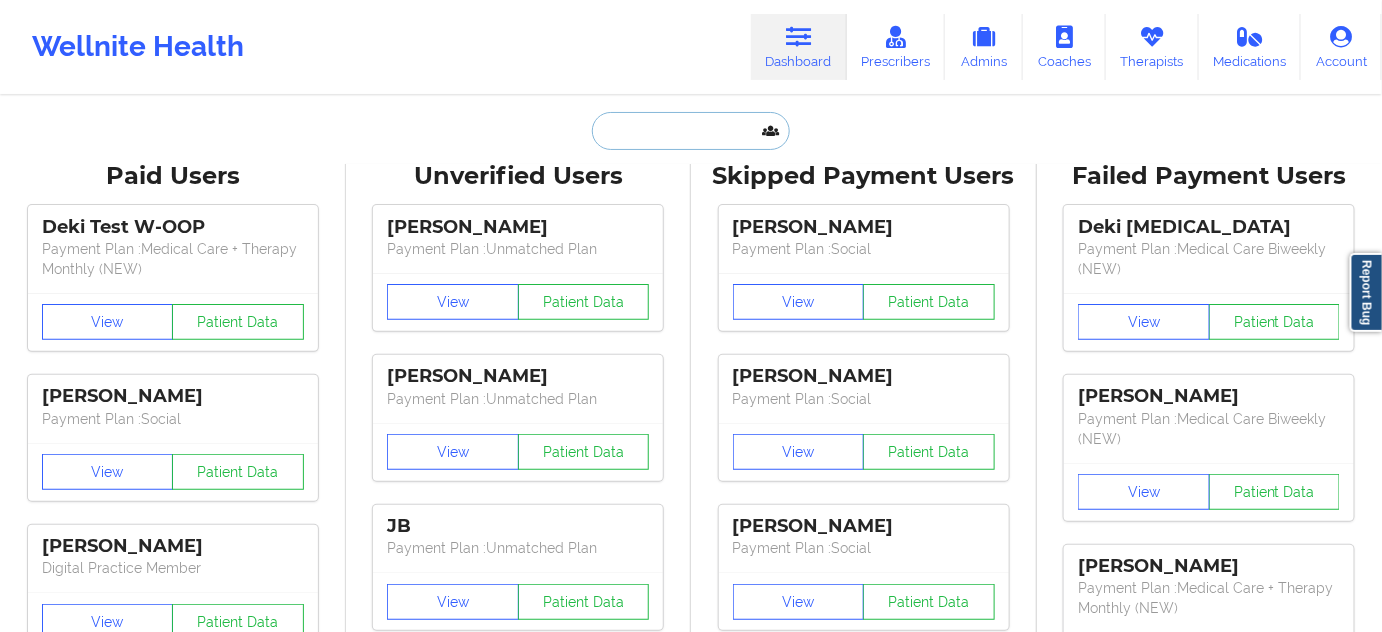 drag, startPoint x: 729, startPoint y: 82, endPoint x: 658, endPoint y: 135, distance: 88.60023 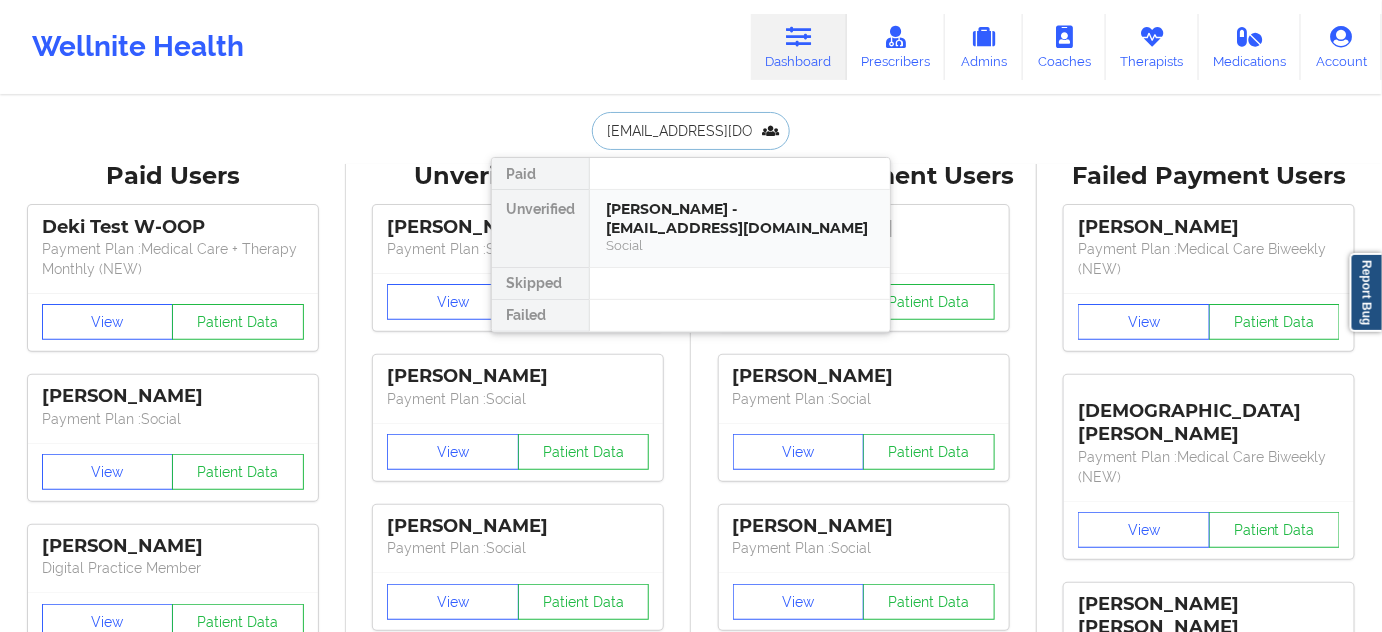 click on "[PERSON_NAME] - [EMAIL_ADDRESS][DOMAIN_NAME]" at bounding box center (740, 218) 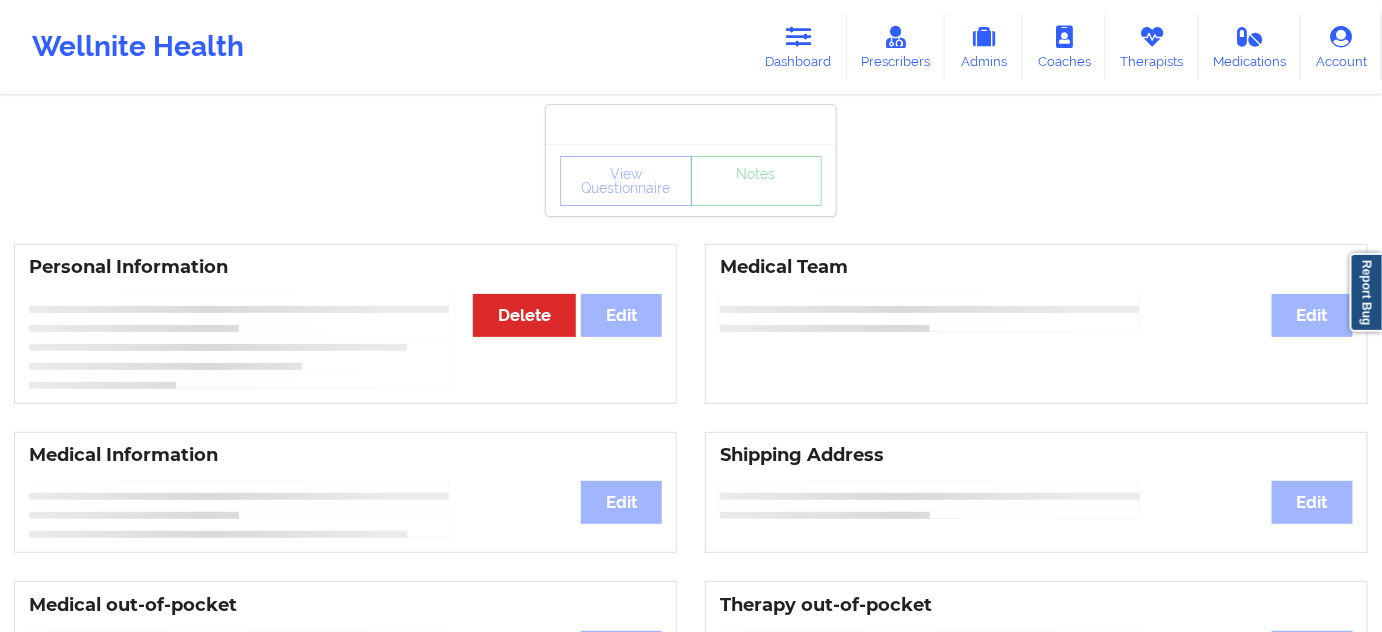 click on "View Questionnaire Notes" at bounding box center (691, 180) 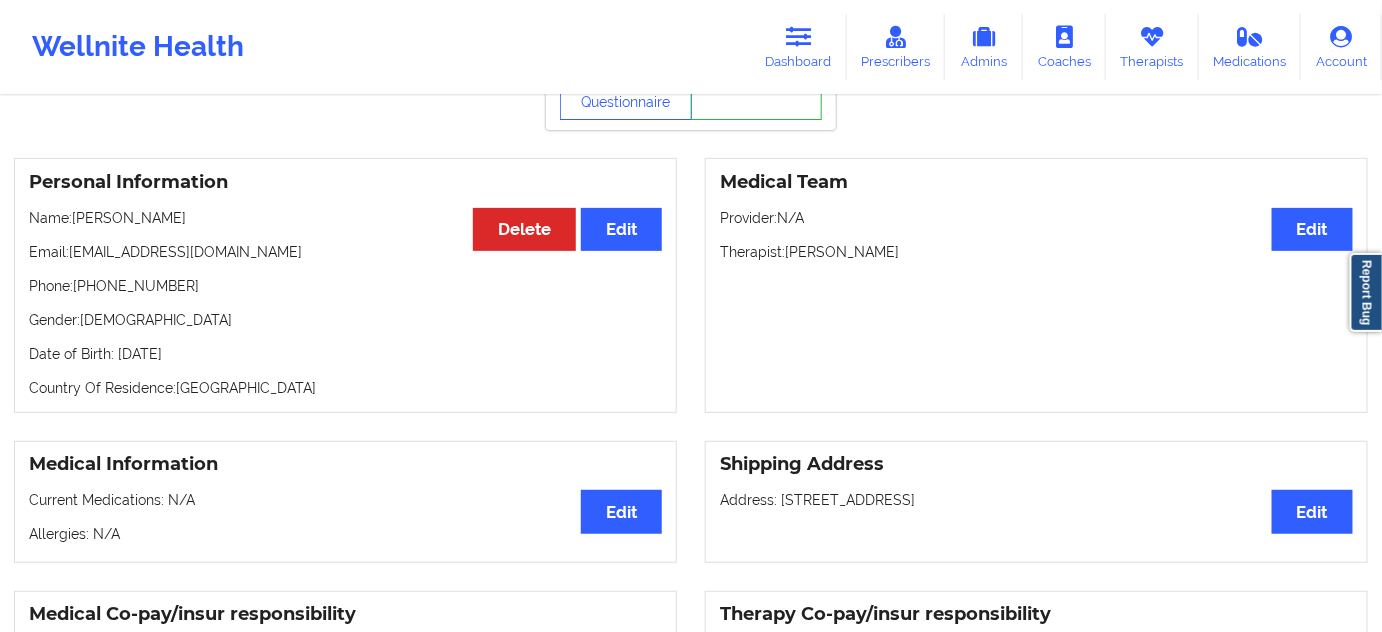 scroll, scrollTop: 0, scrollLeft: 0, axis: both 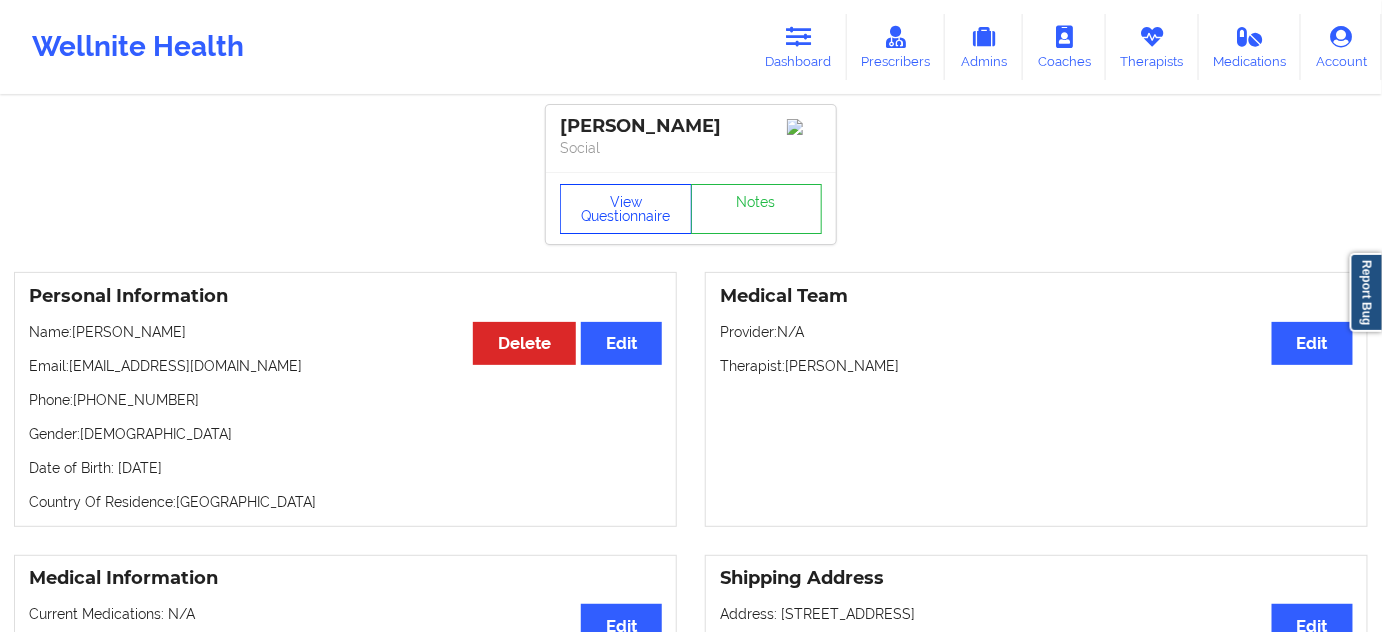 click on "View Questionnaire" at bounding box center (626, 209) 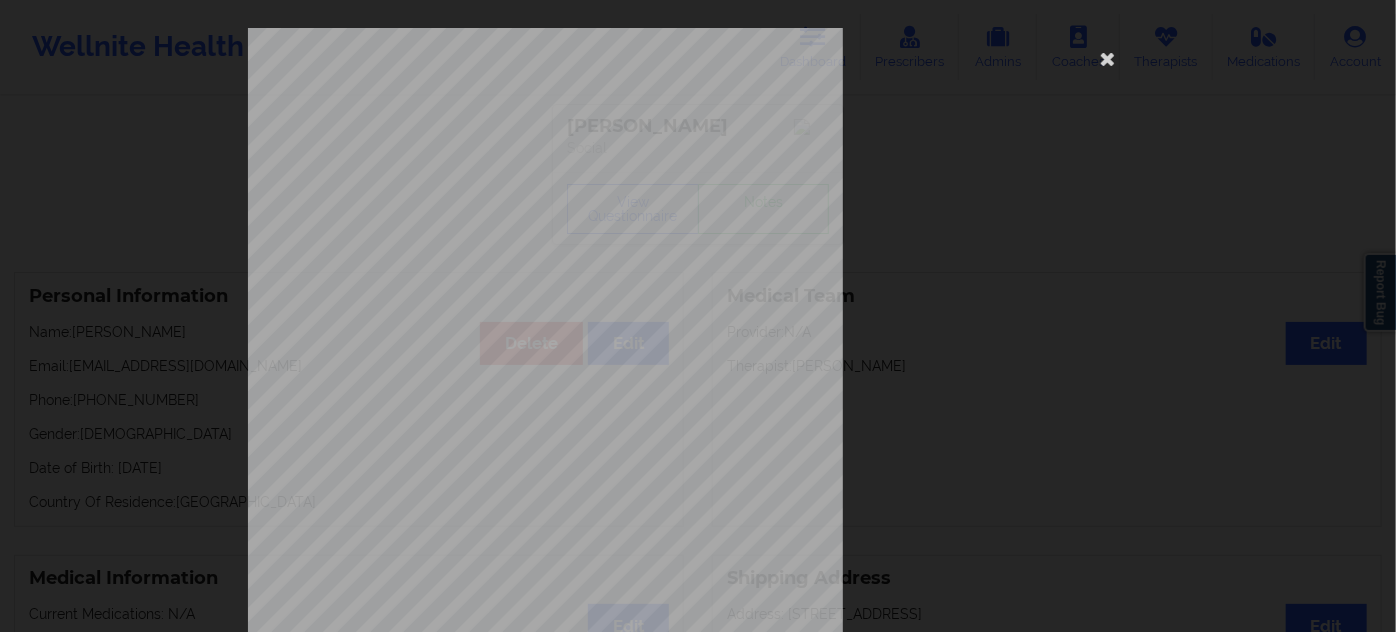 click on "[STREET_ADDRESS] What state do you live in ? [US_STATE] Full Name [PERSON_NAME] Date of Birth [DEMOGRAPHIC_DATA] Gender [DEMOGRAPHIC_DATA] Are you pregnant, breastfeeding or postnatal ? (Check all that apply) None Do you have any drug [MEDICAL_DATA] ? None Please list all of your drug [MEDICAL_DATA]. None Please tell us your shipping address Street  Address City State Postal Code Country Have you seen a Psychiatrist or Doctor for depression/anxiety ? Have you been diagnosed with any of the following conditions ? (Choose all that apply) Are you currently taking medication for [MEDICAL_DATA] and/or anxiety ? Please list all of your current medications, including prescriptions and over-the-counter supplements. Are you here for [MEDICAL_DATA] or anxiety ? How often have you been bothered by the following , over the past 2 weeks ?" at bounding box center (698, 449) 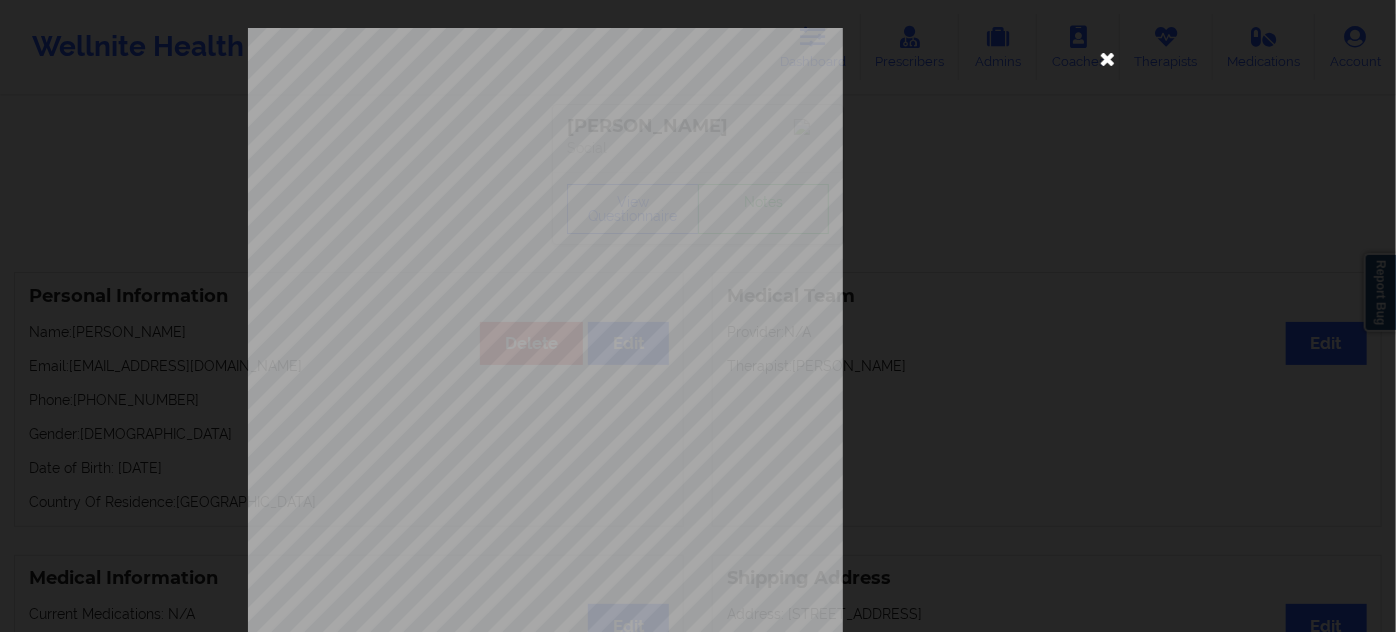 click at bounding box center (1108, 58) 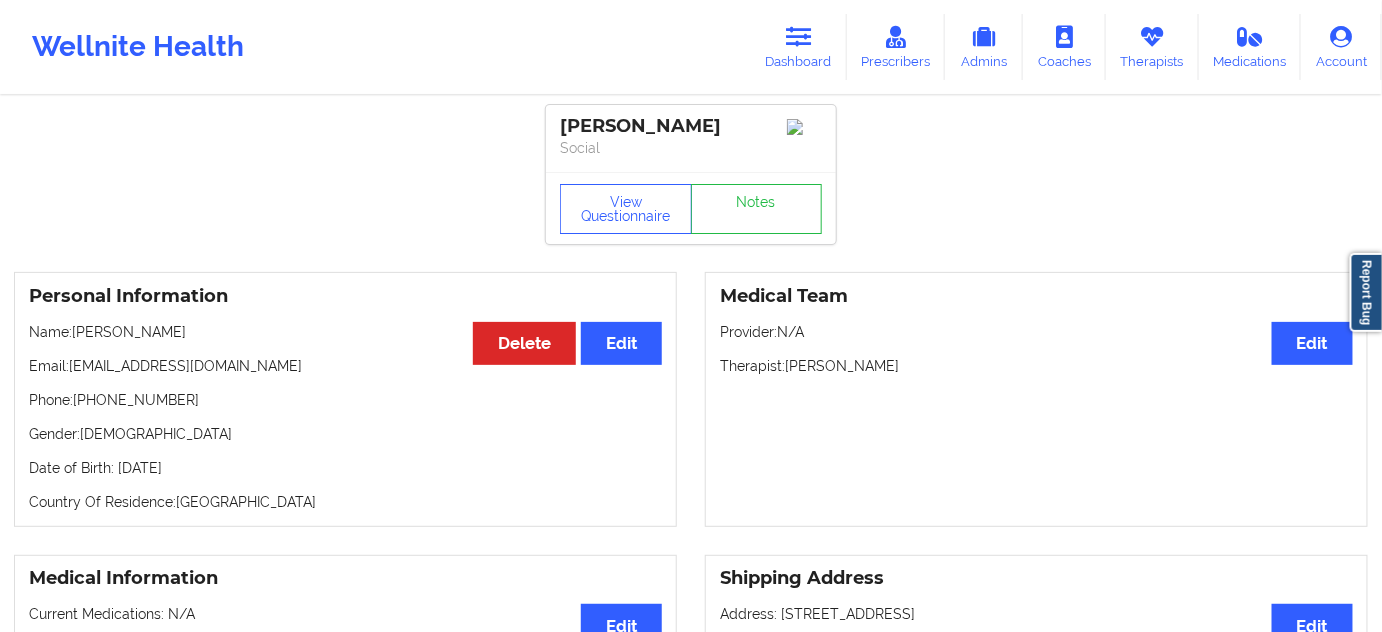 click on "[PERSON_NAME]" at bounding box center [691, 126] 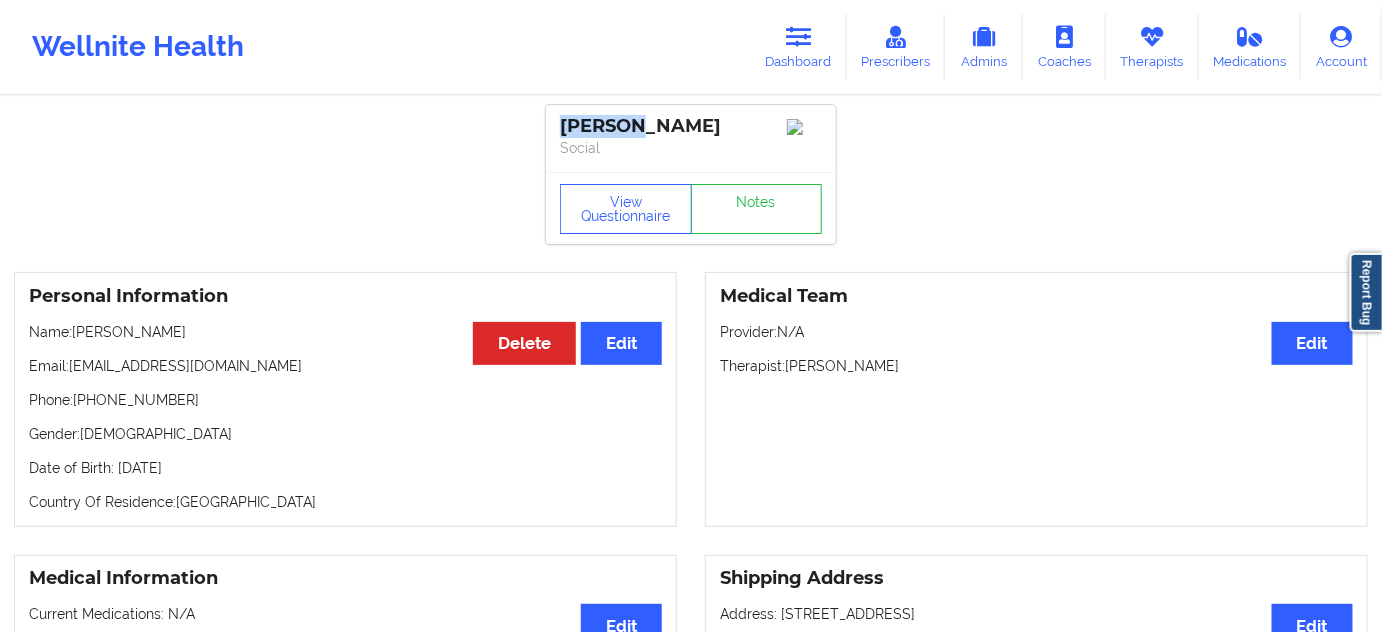 click on "[PERSON_NAME]" at bounding box center (691, 126) 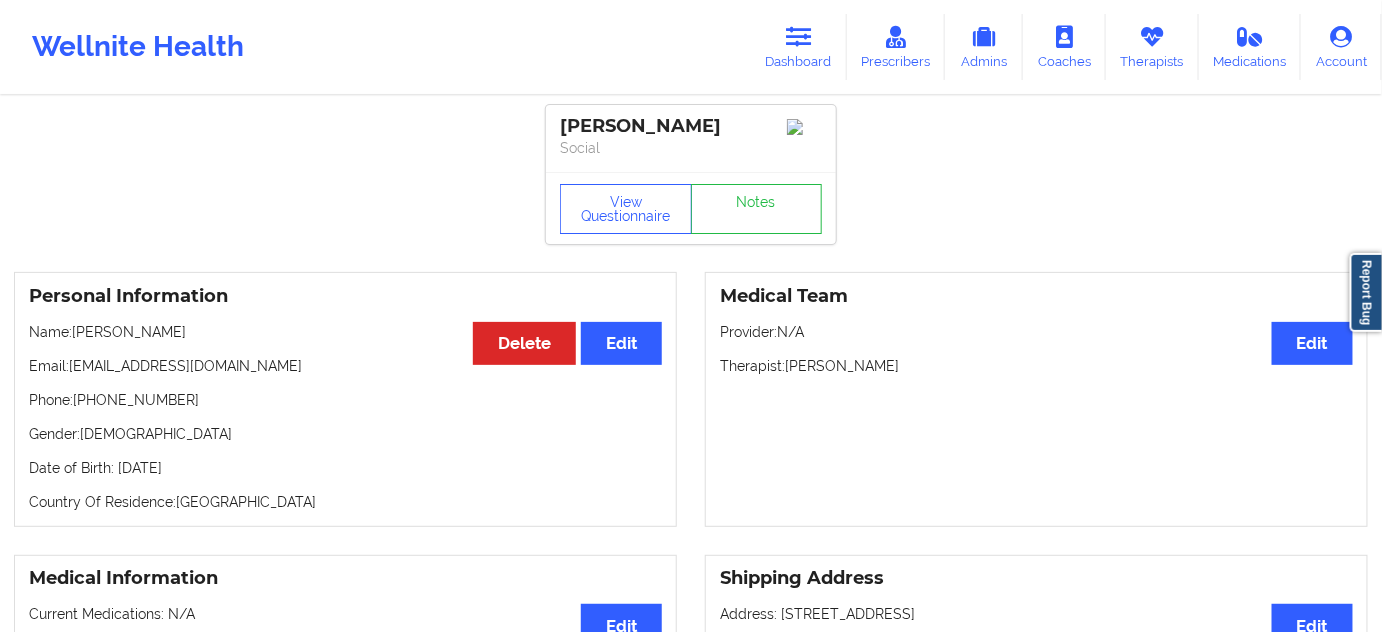 click on "[PERSON_NAME]" at bounding box center (691, 126) 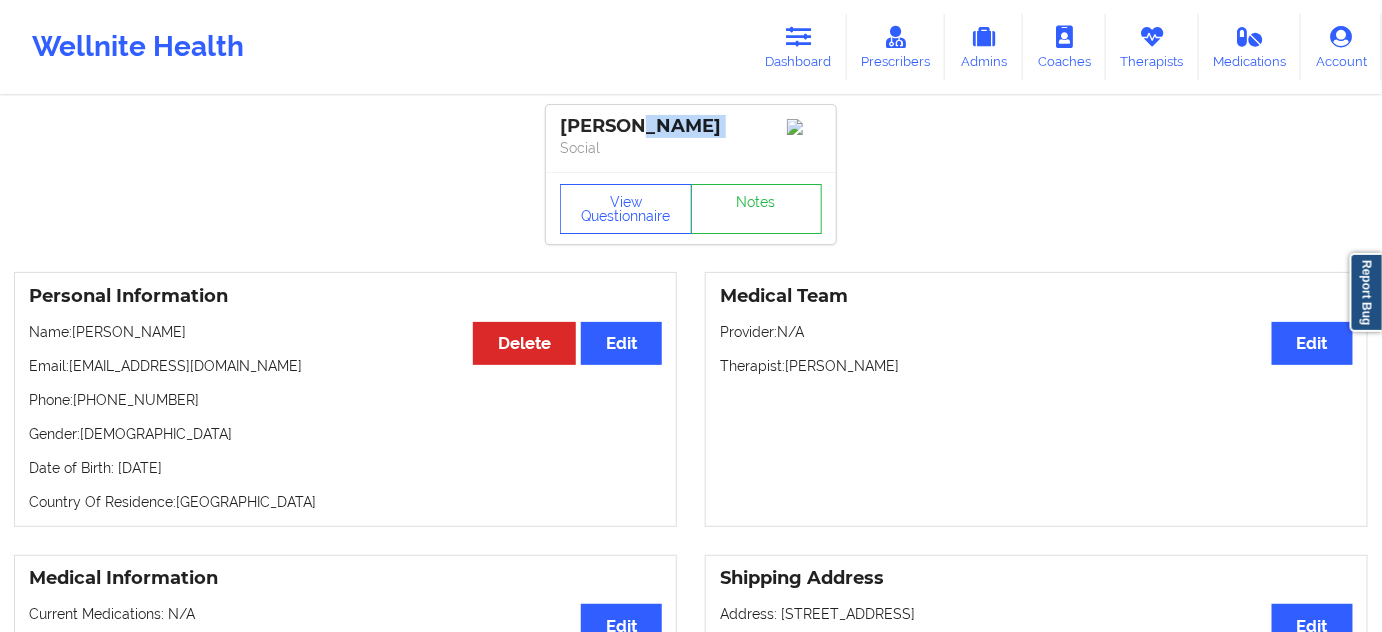 click on "[PERSON_NAME]" at bounding box center (691, 126) 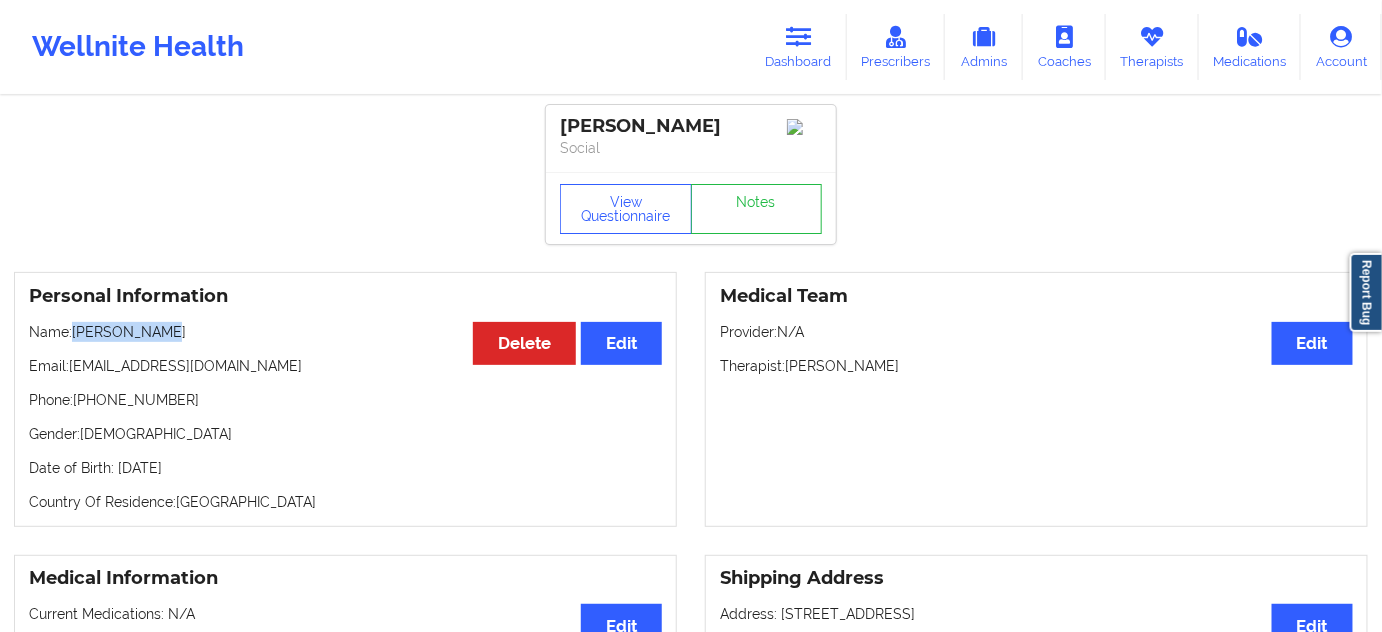 drag, startPoint x: 72, startPoint y: 334, endPoint x: 202, endPoint y: 339, distance: 130.09612 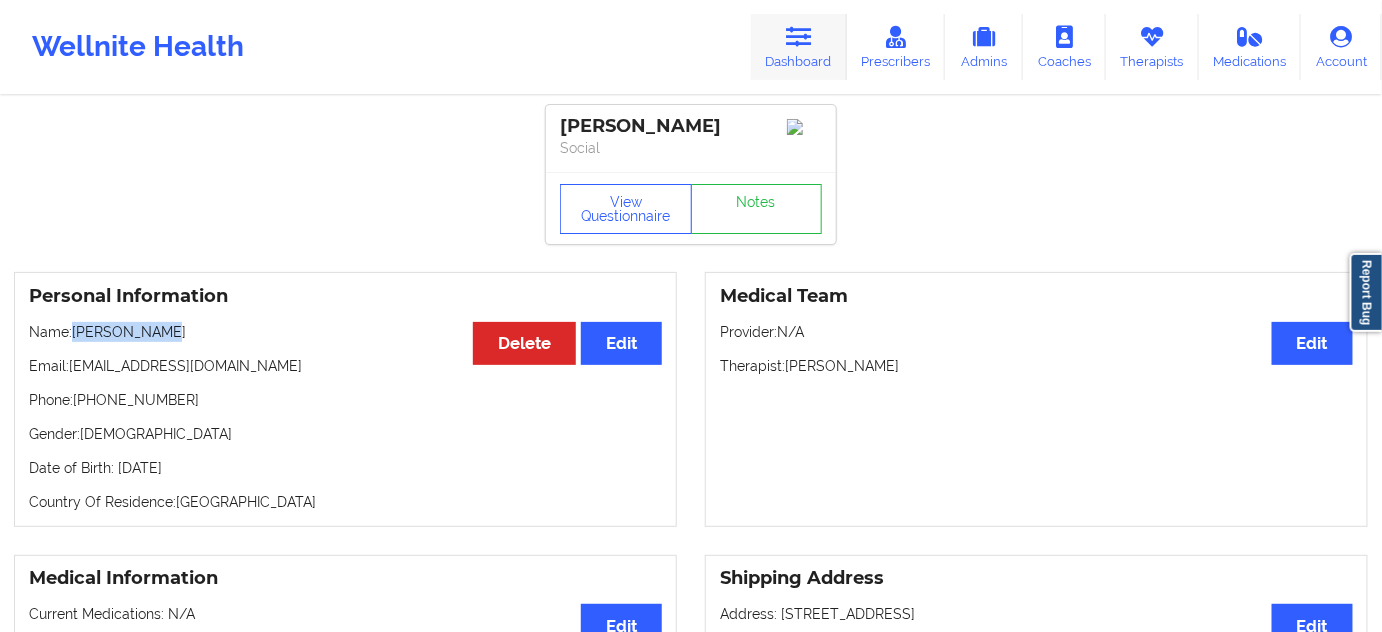 click on "Dashboard" at bounding box center (799, 47) 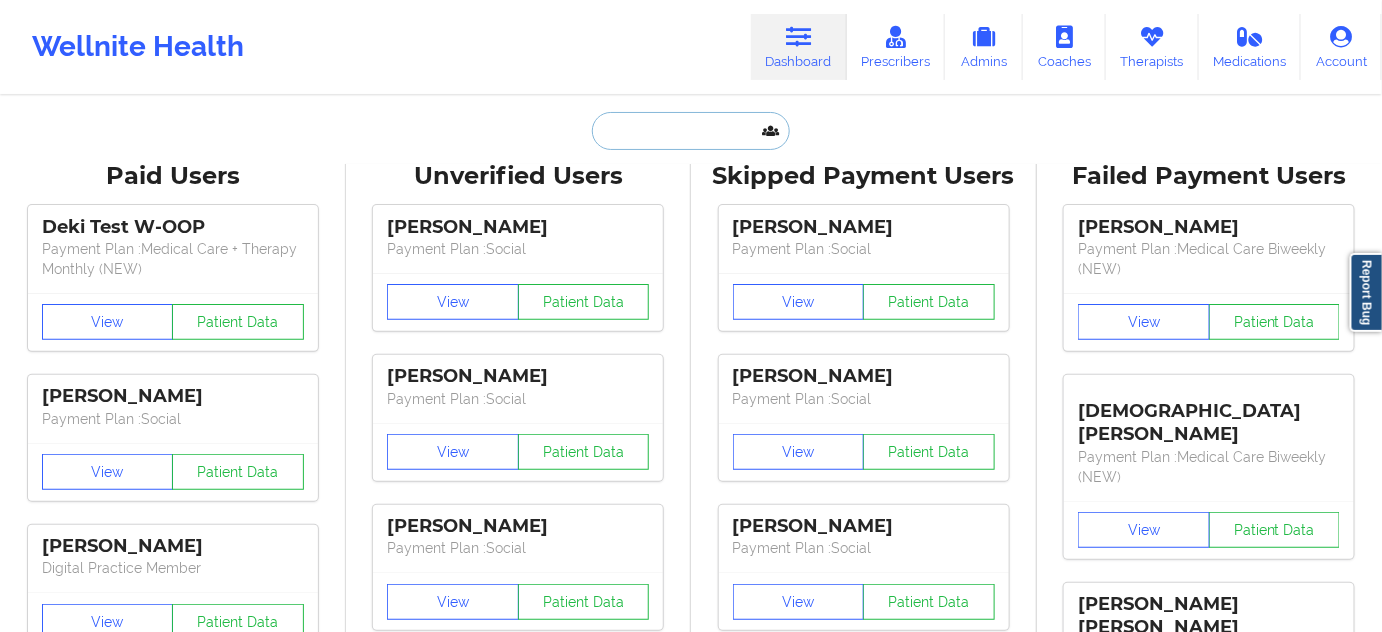 click at bounding box center [691, 131] 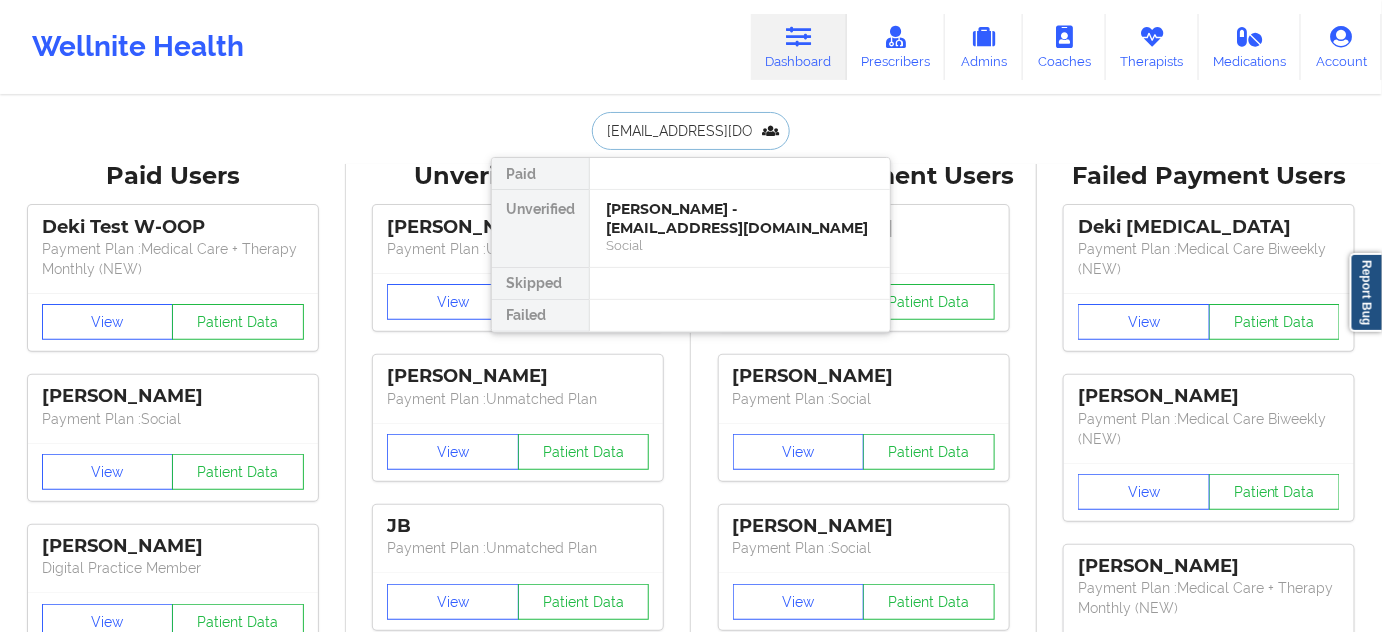 click on "[PERSON_NAME] - [EMAIL_ADDRESS][DOMAIN_NAME]" at bounding box center [740, 218] 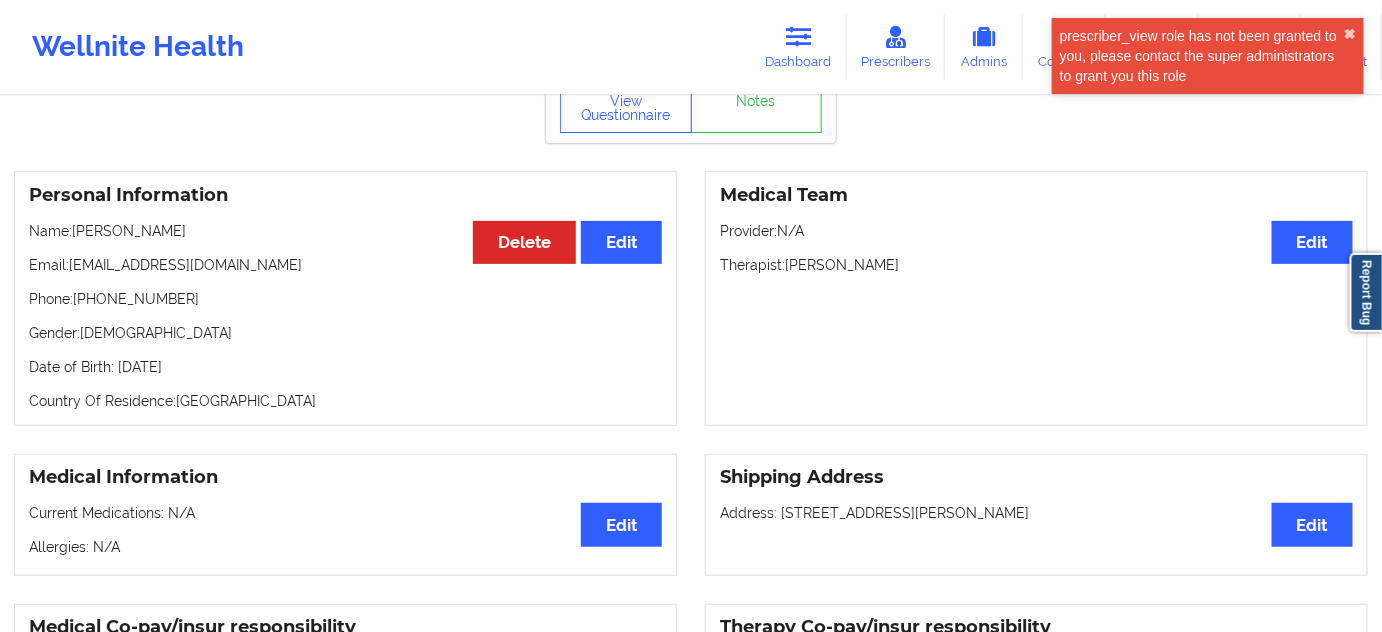 scroll, scrollTop: 0, scrollLeft: 0, axis: both 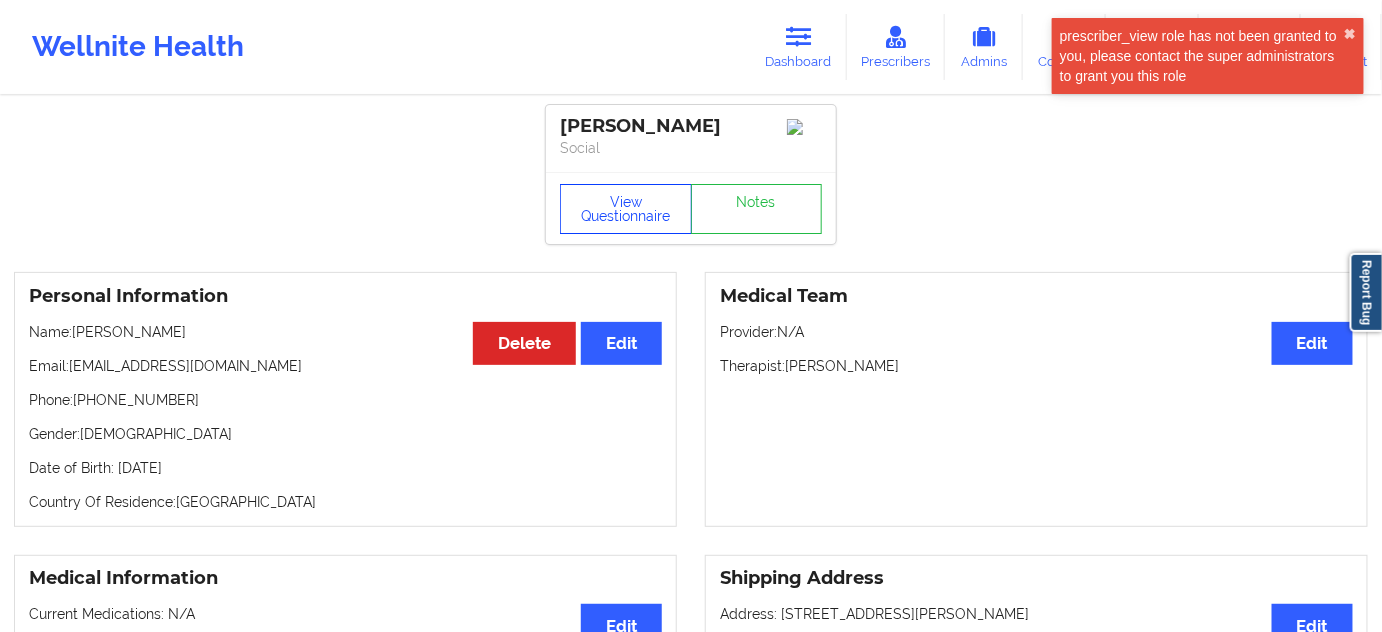 click on "View Questionnaire" at bounding box center [626, 209] 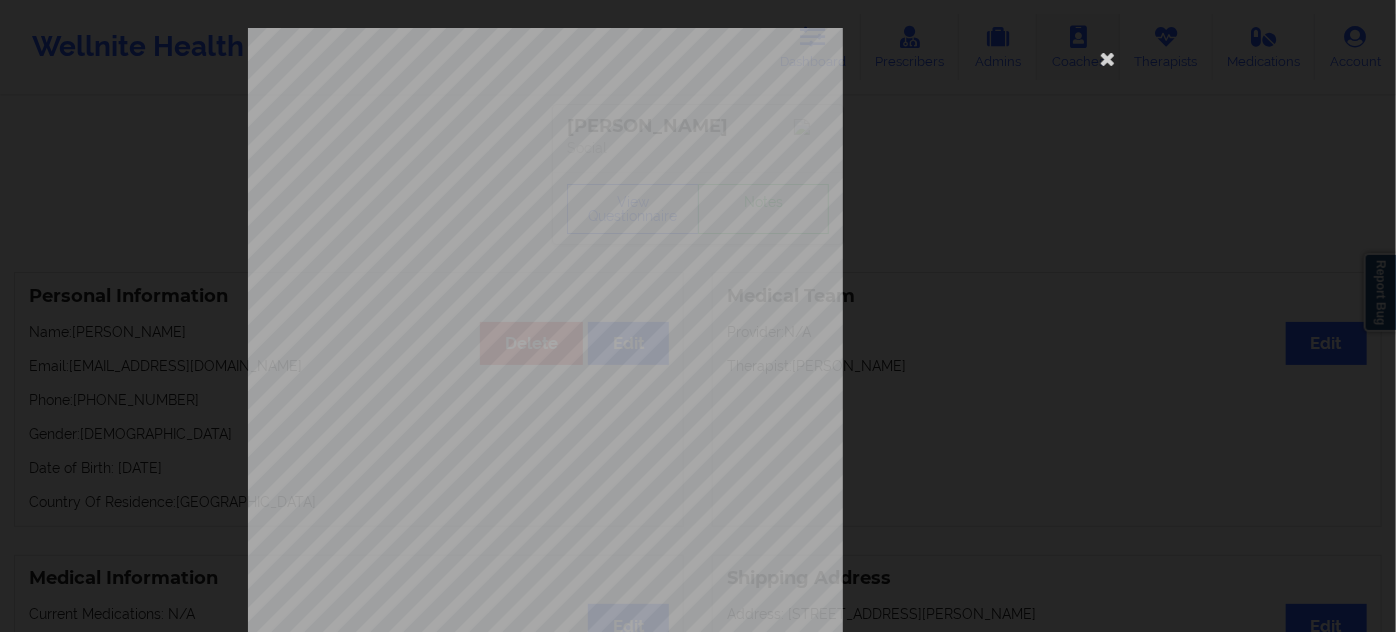 click at bounding box center [1108, 58] 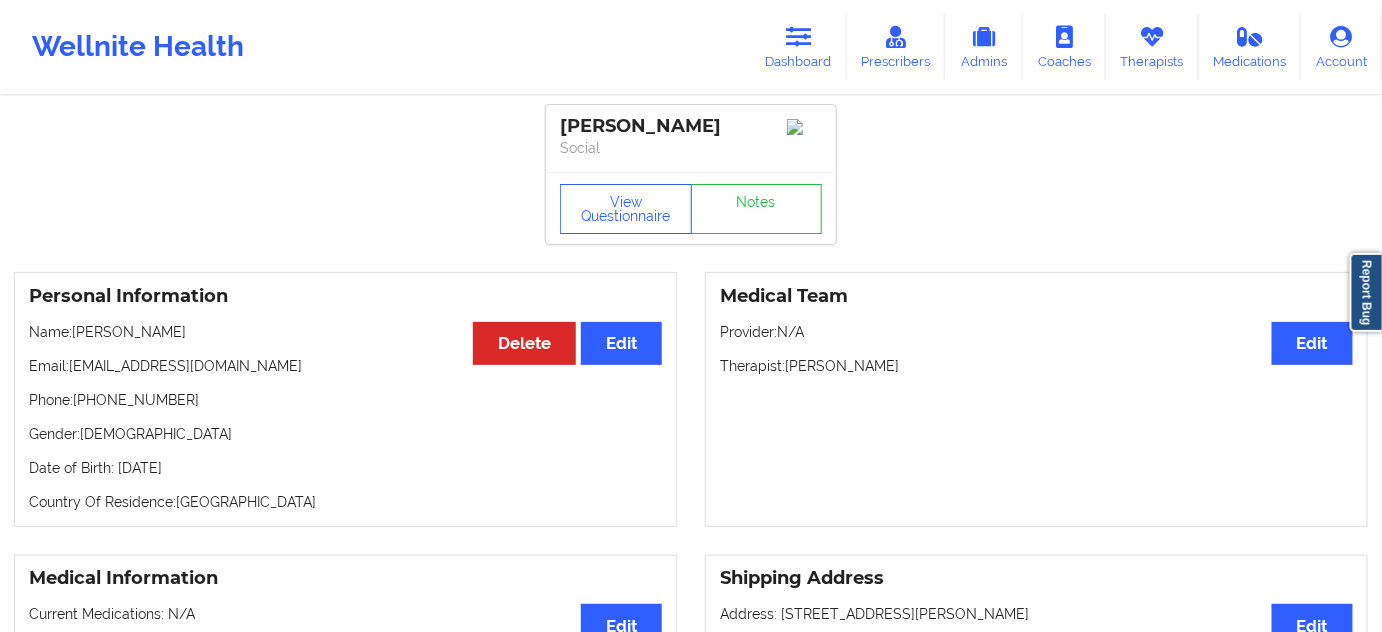 scroll, scrollTop: 0, scrollLeft: 0, axis: both 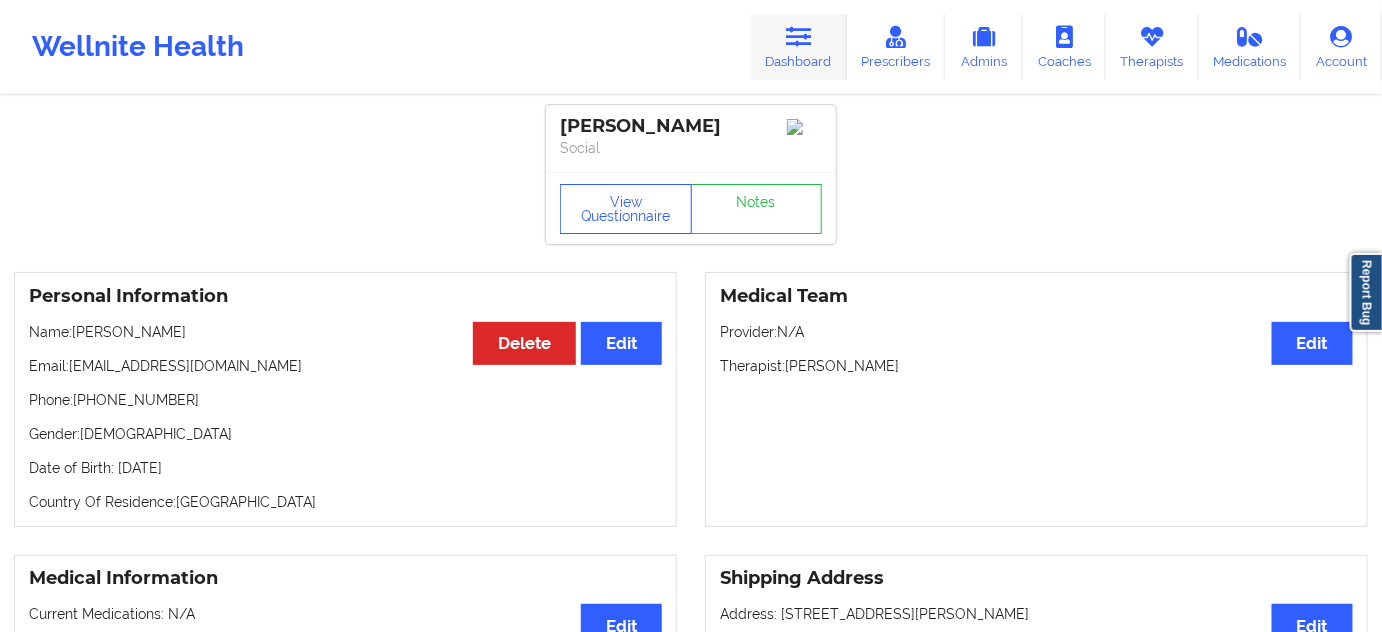 click at bounding box center (799, 37) 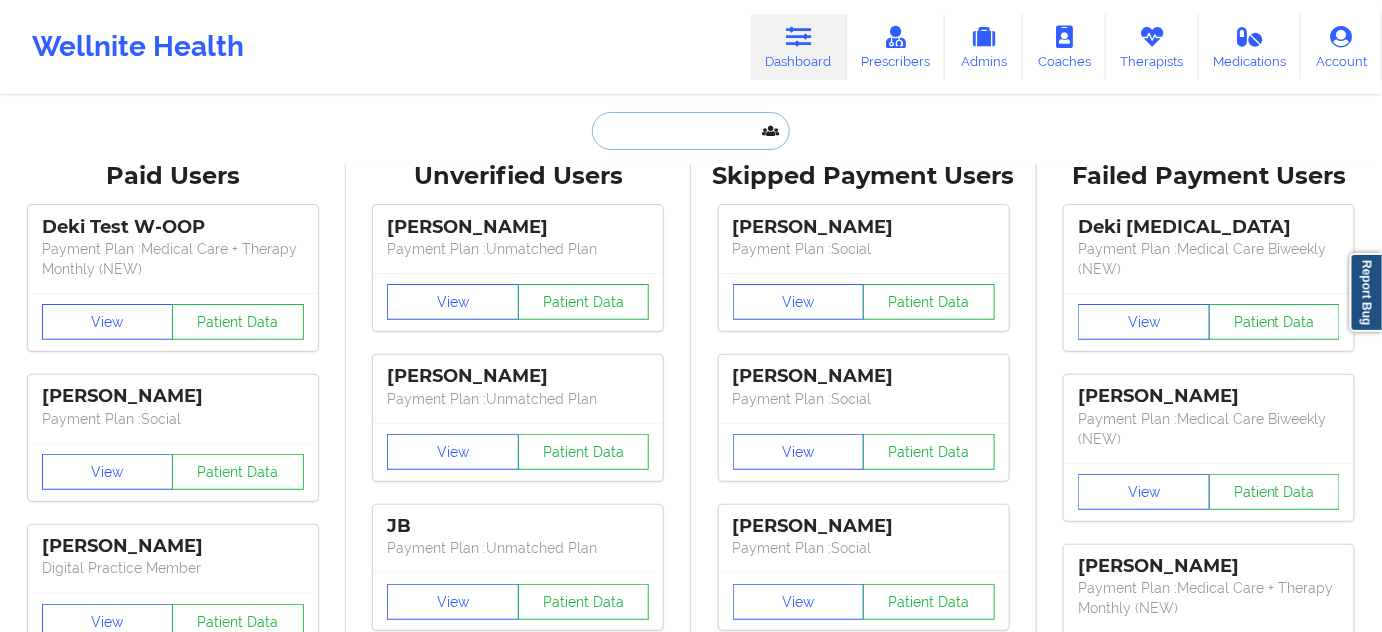 click at bounding box center (691, 131) 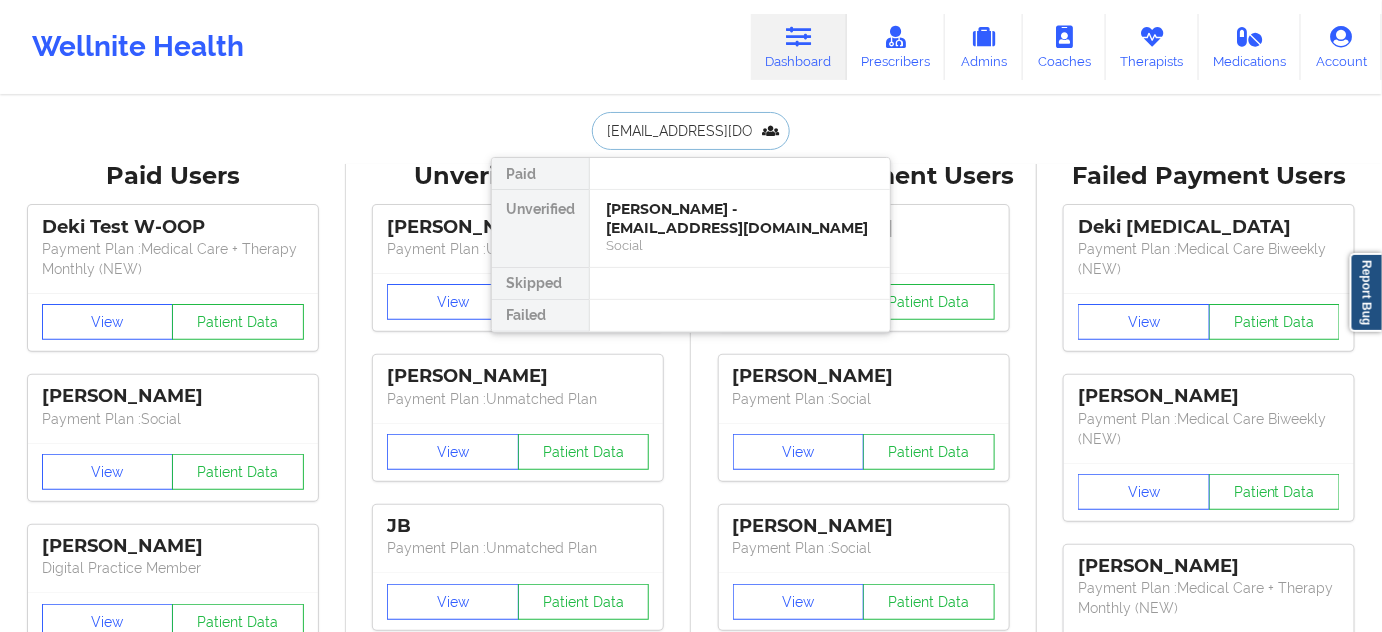 scroll, scrollTop: 0, scrollLeft: 28, axis: horizontal 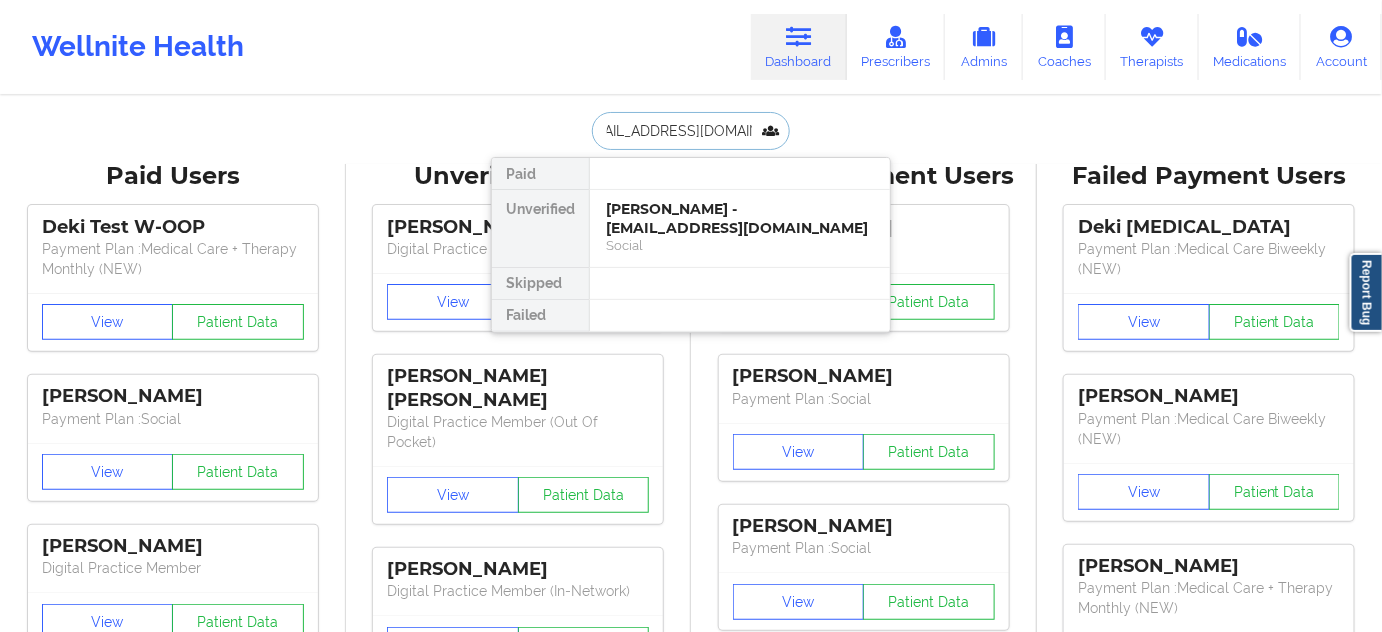 click on "[PERSON_NAME] - [EMAIL_ADDRESS][DOMAIN_NAME]" at bounding box center [740, 218] 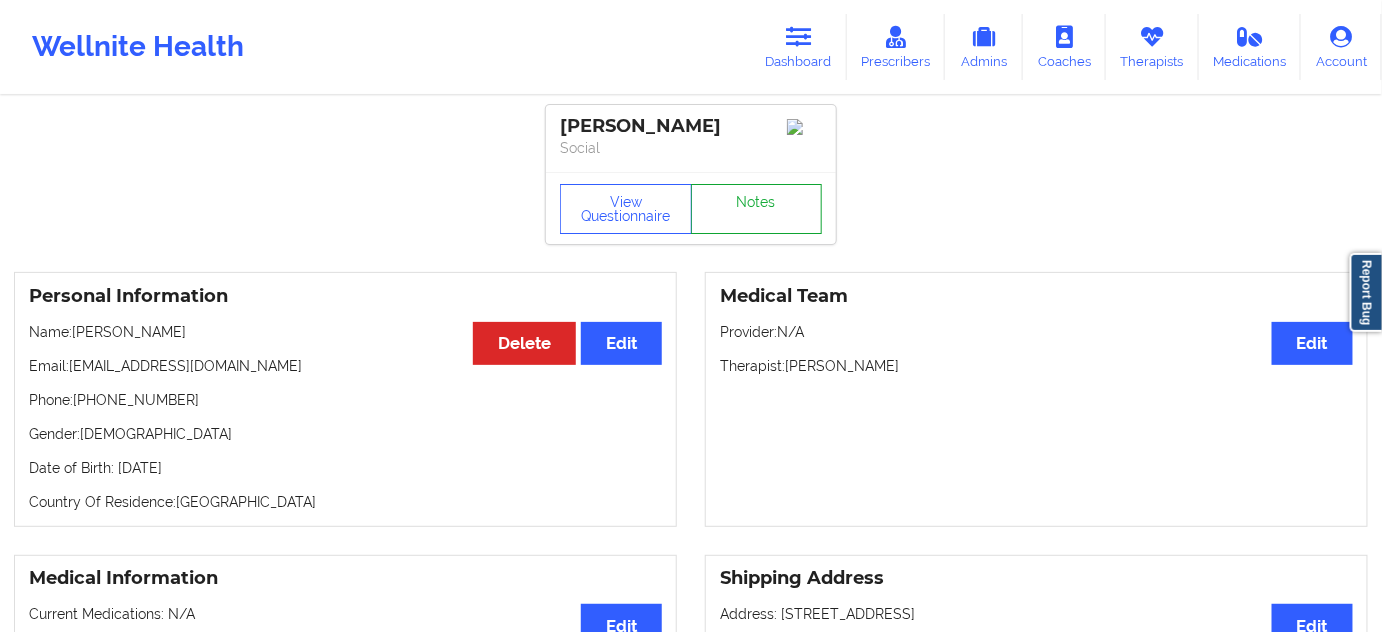 click on "Notes" at bounding box center [757, 209] 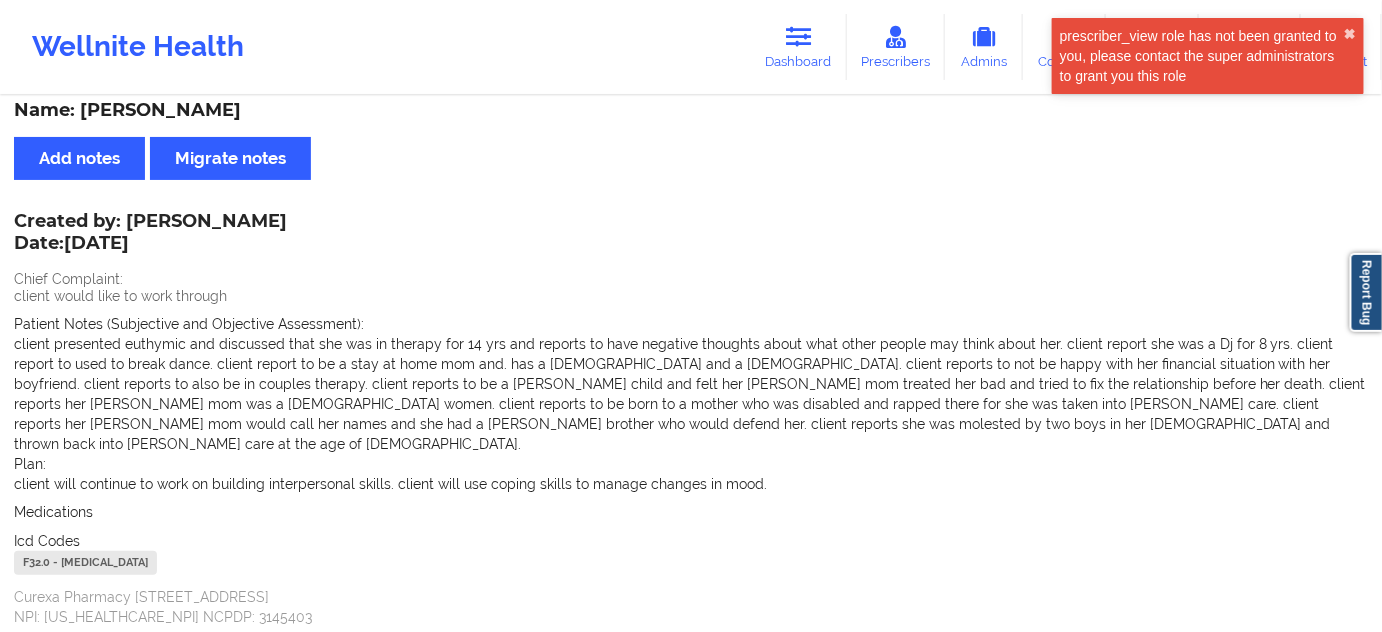 scroll, scrollTop: 0, scrollLeft: 0, axis: both 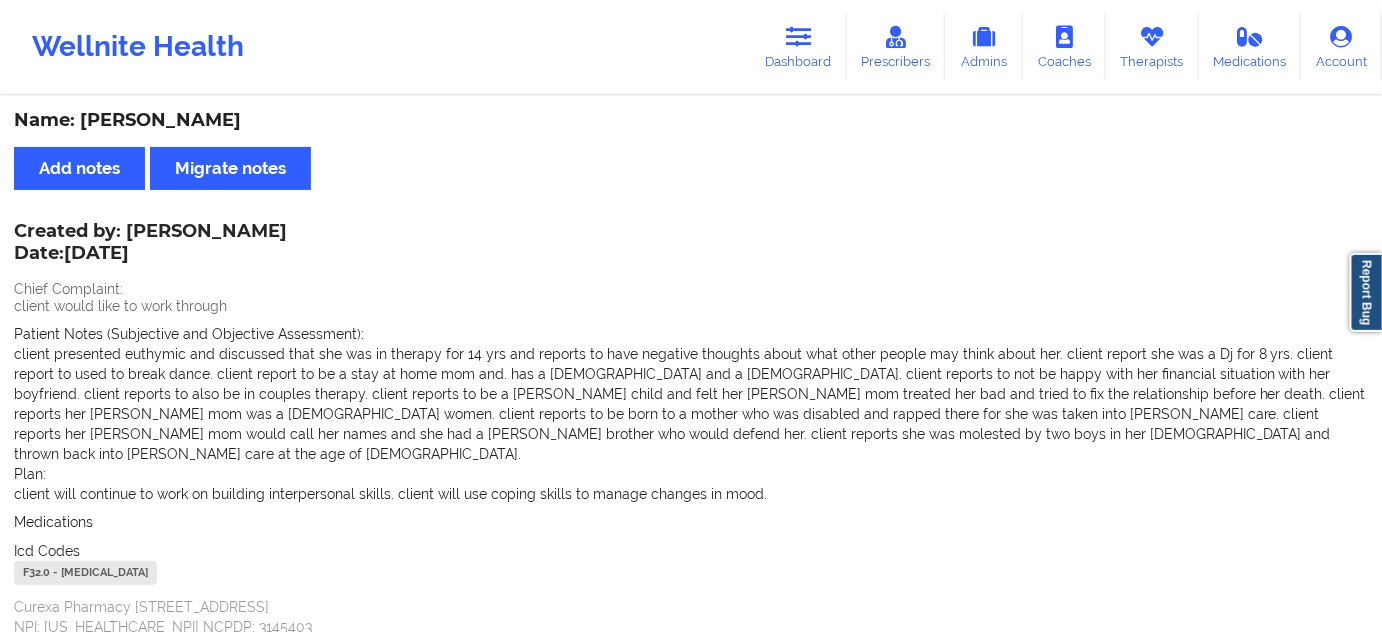 drag, startPoint x: 84, startPoint y: 118, endPoint x: 245, endPoint y: 114, distance: 161.04968 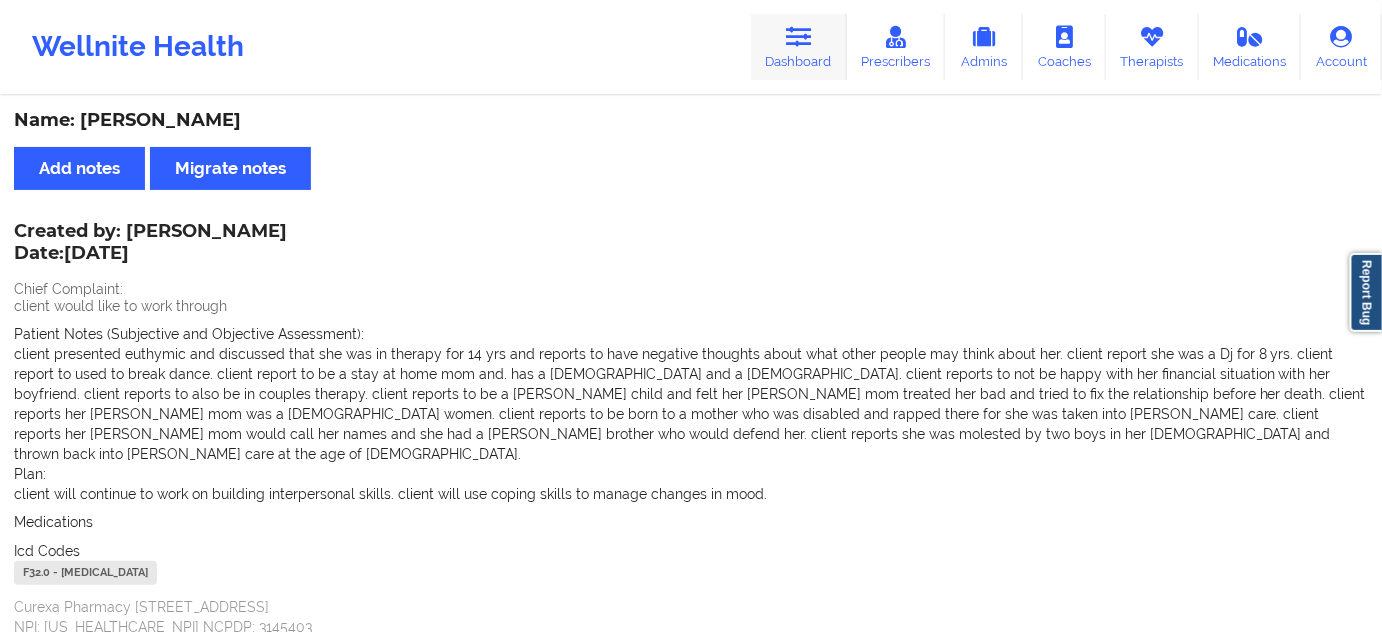 click on "Dashboard" at bounding box center [799, 47] 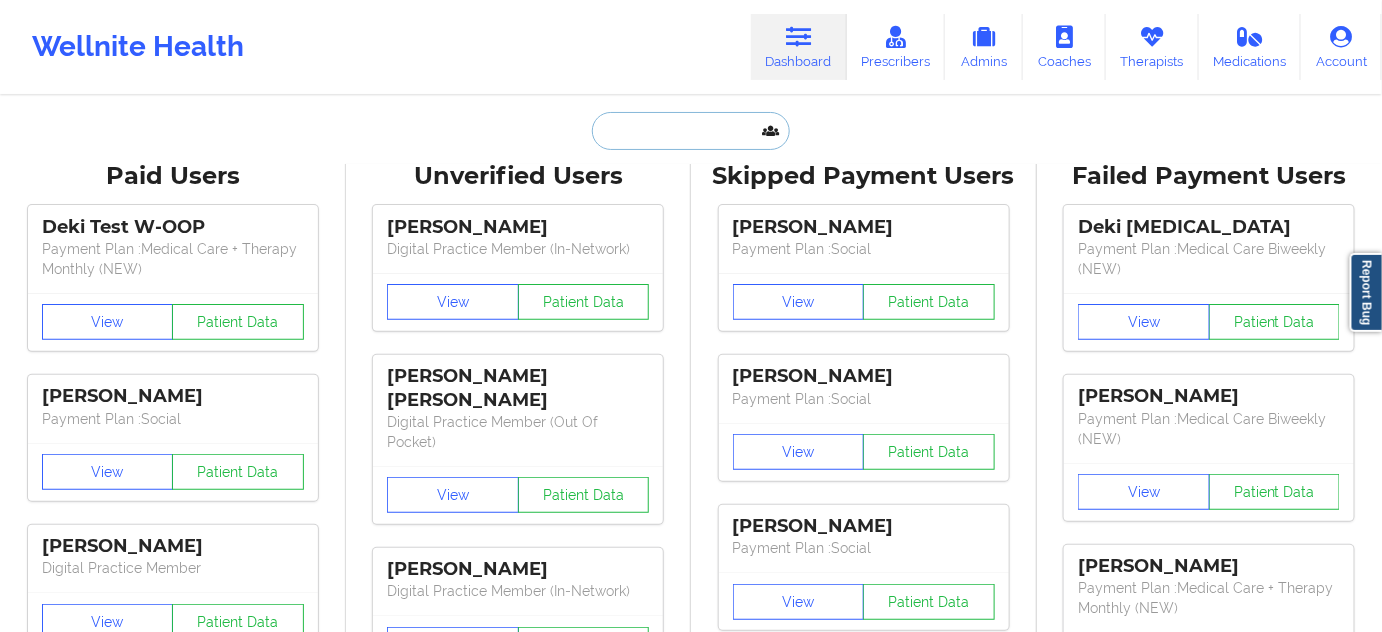 click at bounding box center [691, 131] 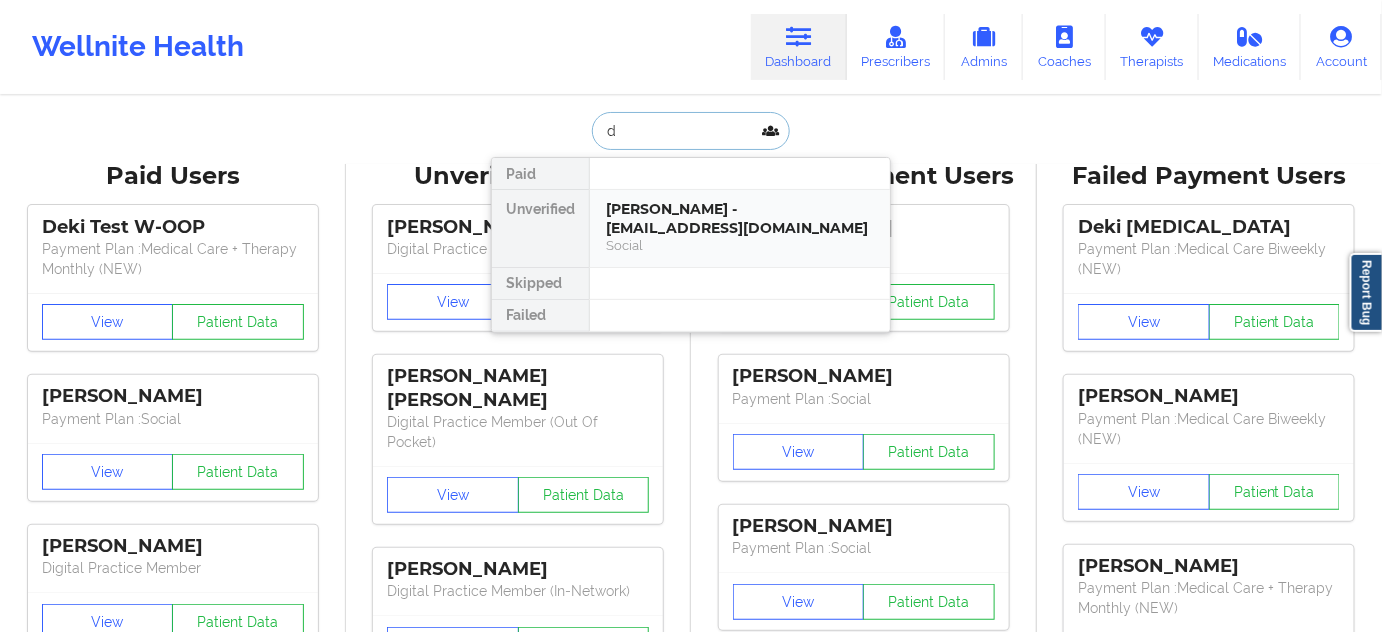 click on "[PERSON_NAME] - [EMAIL_ADDRESS][DOMAIN_NAME]" at bounding box center (740, 218) 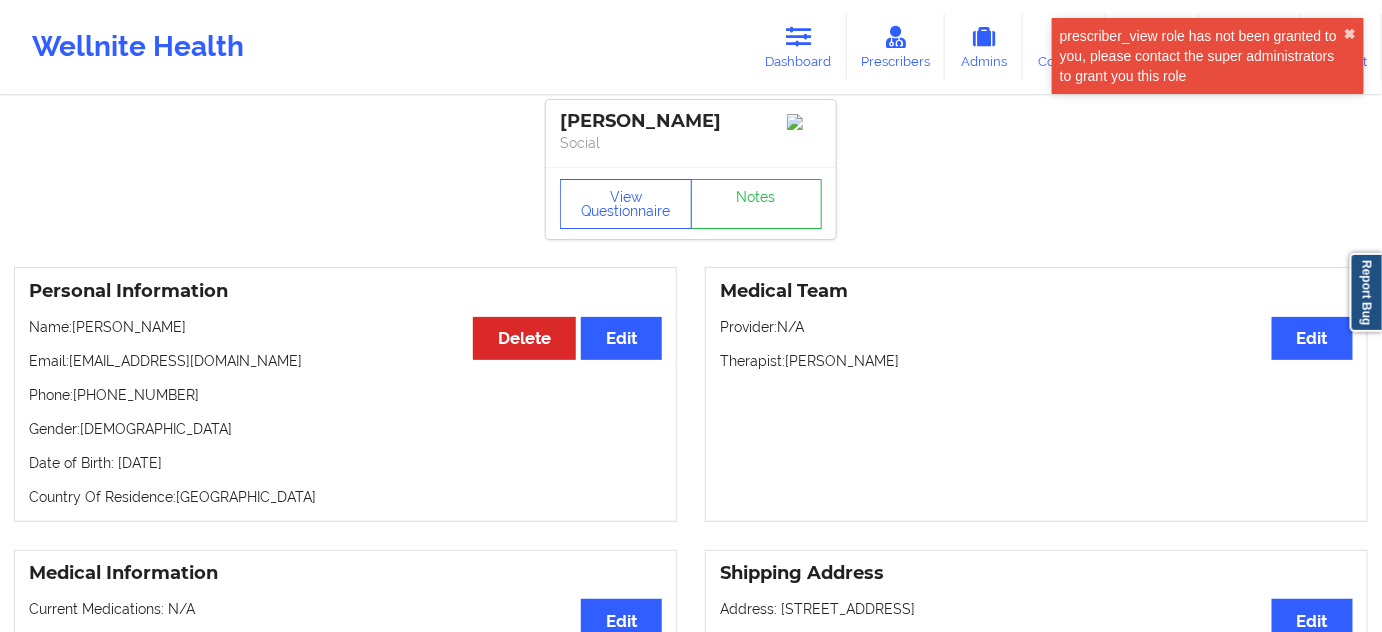 scroll, scrollTop: 0, scrollLeft: 0, axis: both 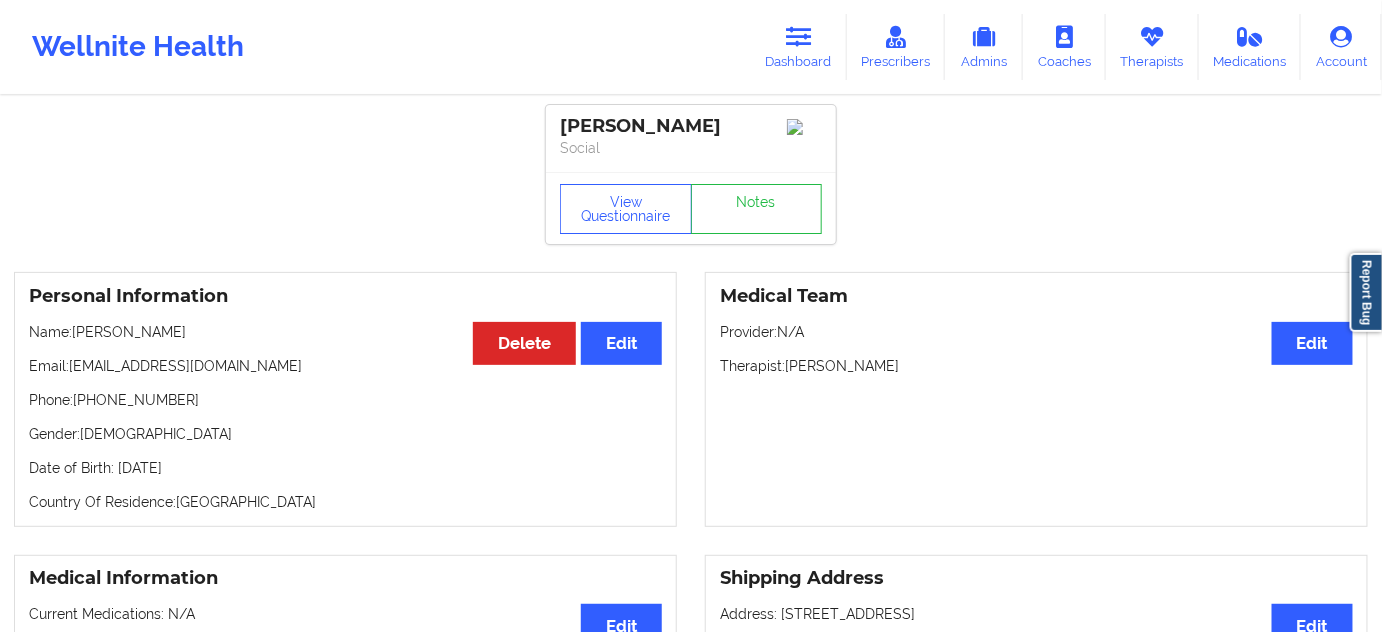 click on "[PERSON_NAME]" at bounding box center (691, 126) 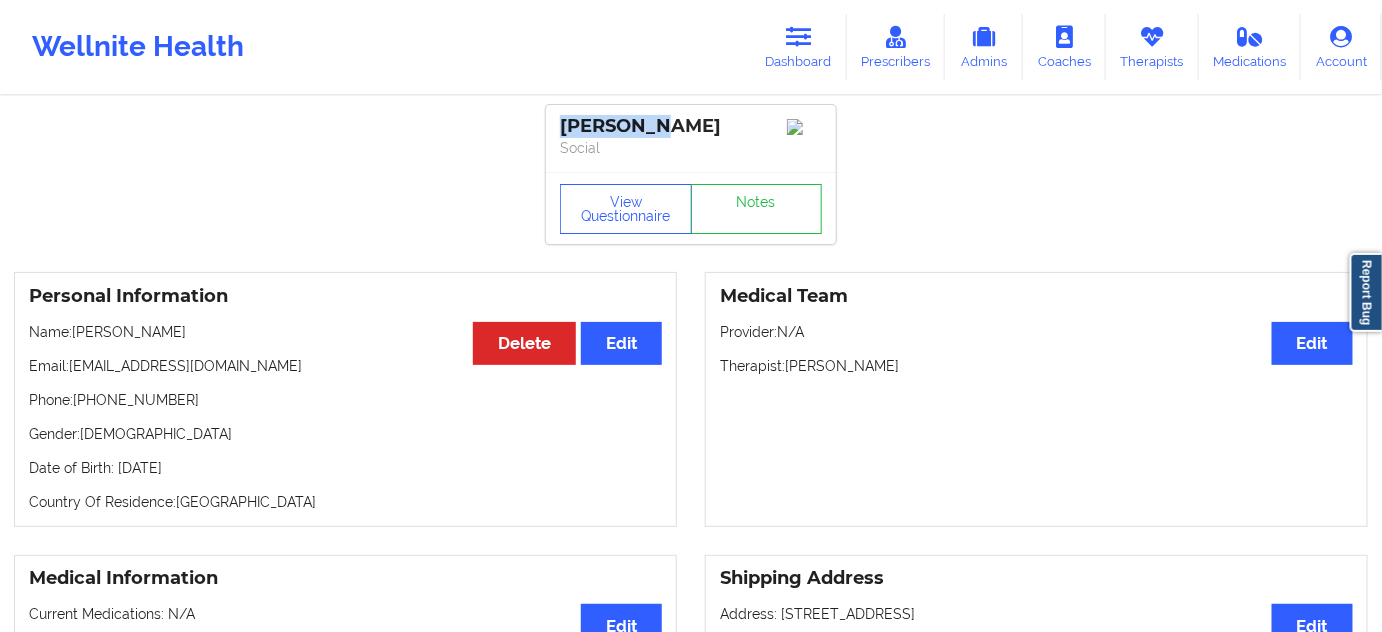 click on "[PERSON_NAME]" at bounding box center [691, 126] 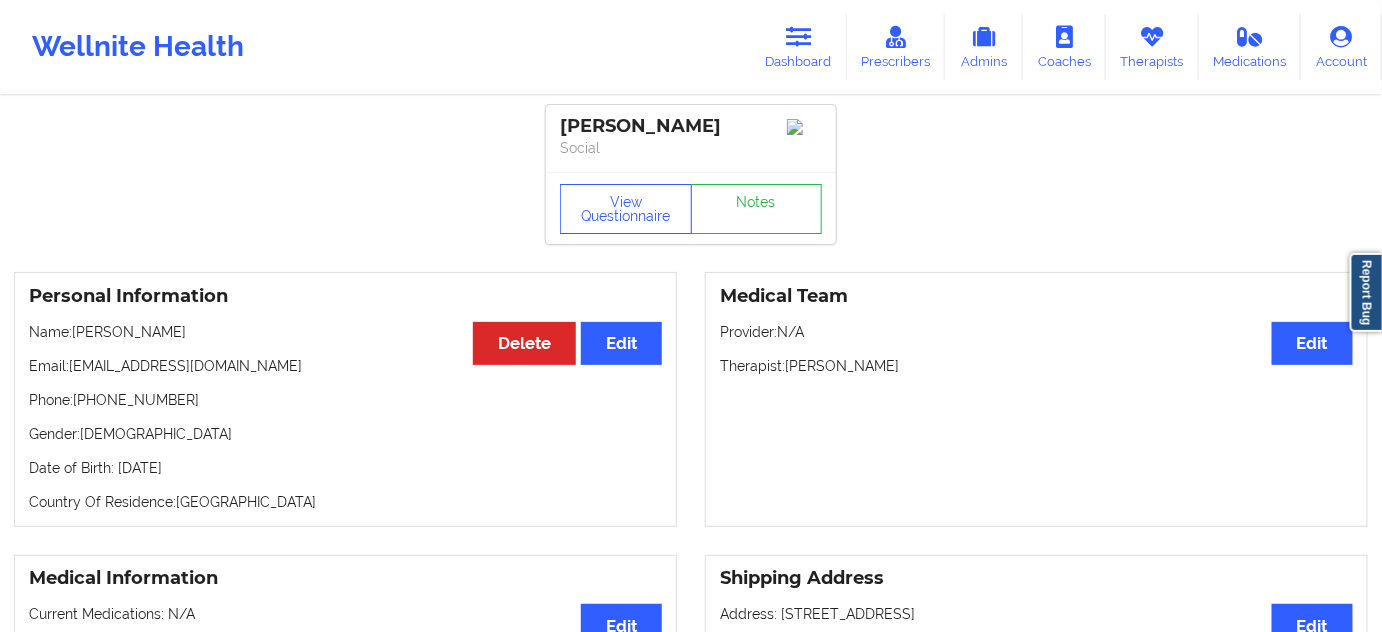 click on "[PERSON_NAME]" at bounding box center (691, 126) 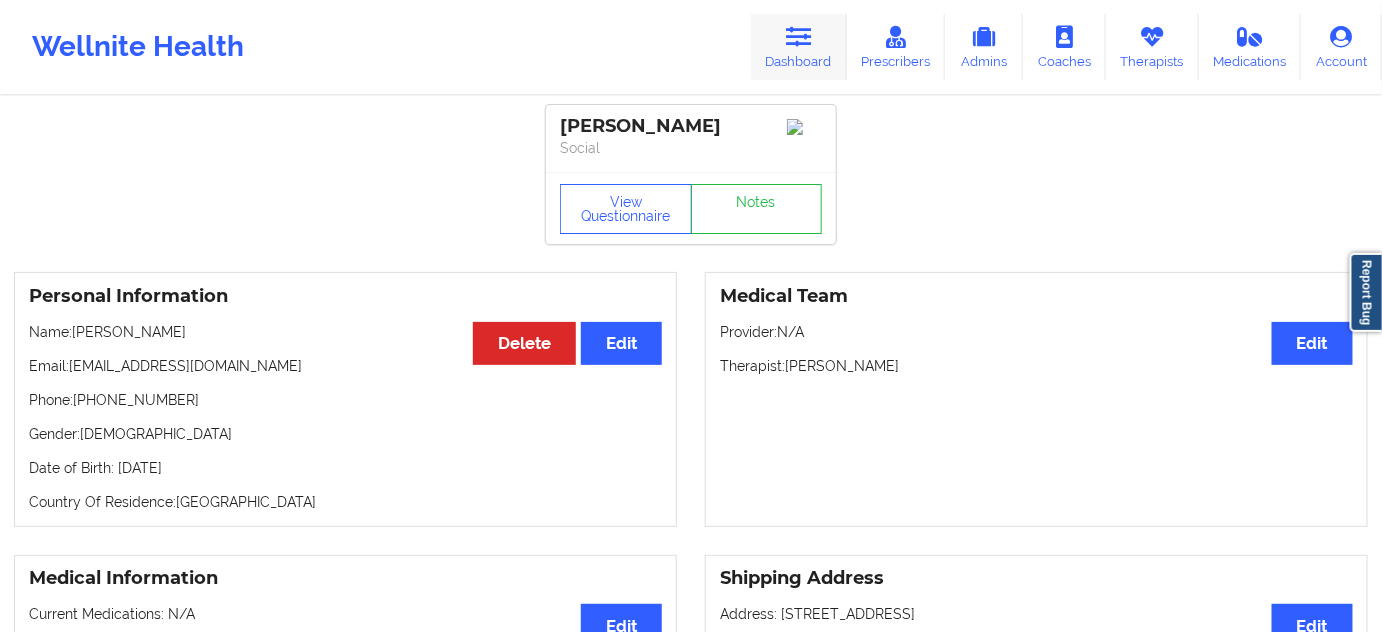 click at bounding box center (799, 37) 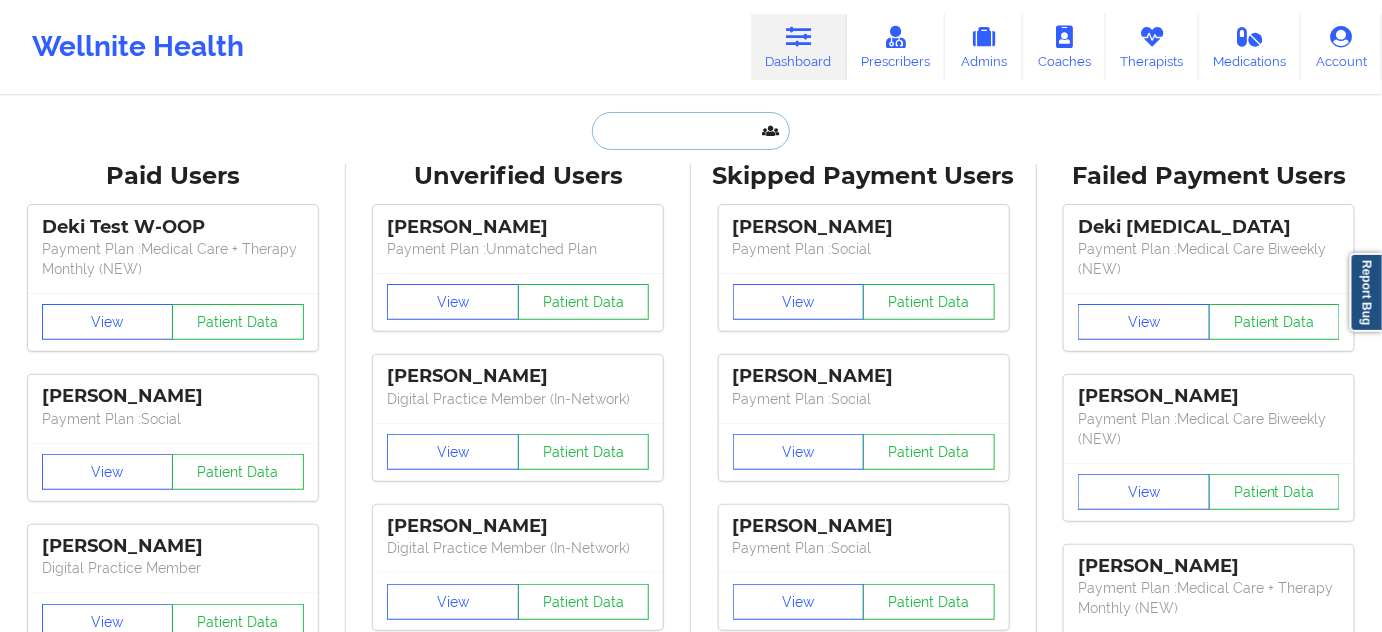 click at bounding box center [691, 131] 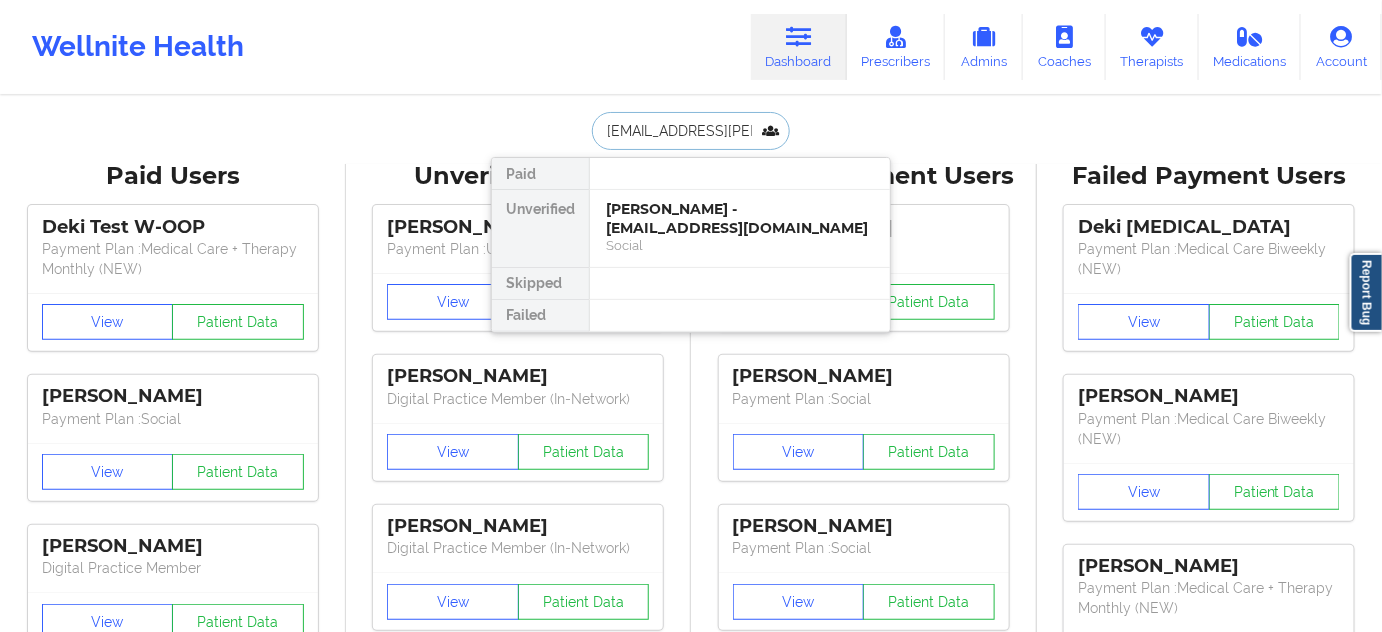 scroll, scrollTop: 0, scrollLeft: 42, axis: horizontal 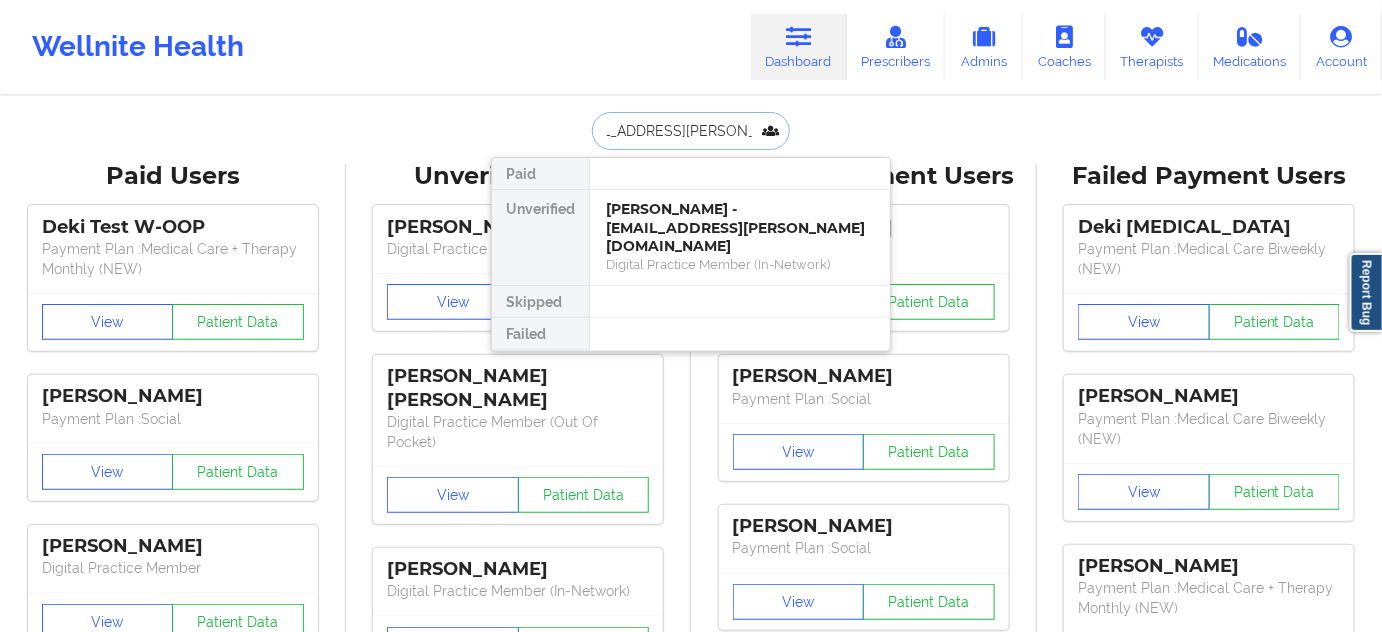 click on "[PERSON_NAME] - [EMAIL_ADDRESS][PERSON_NAME][DOMAIN_NAME]" at bounding box center [740, 228] 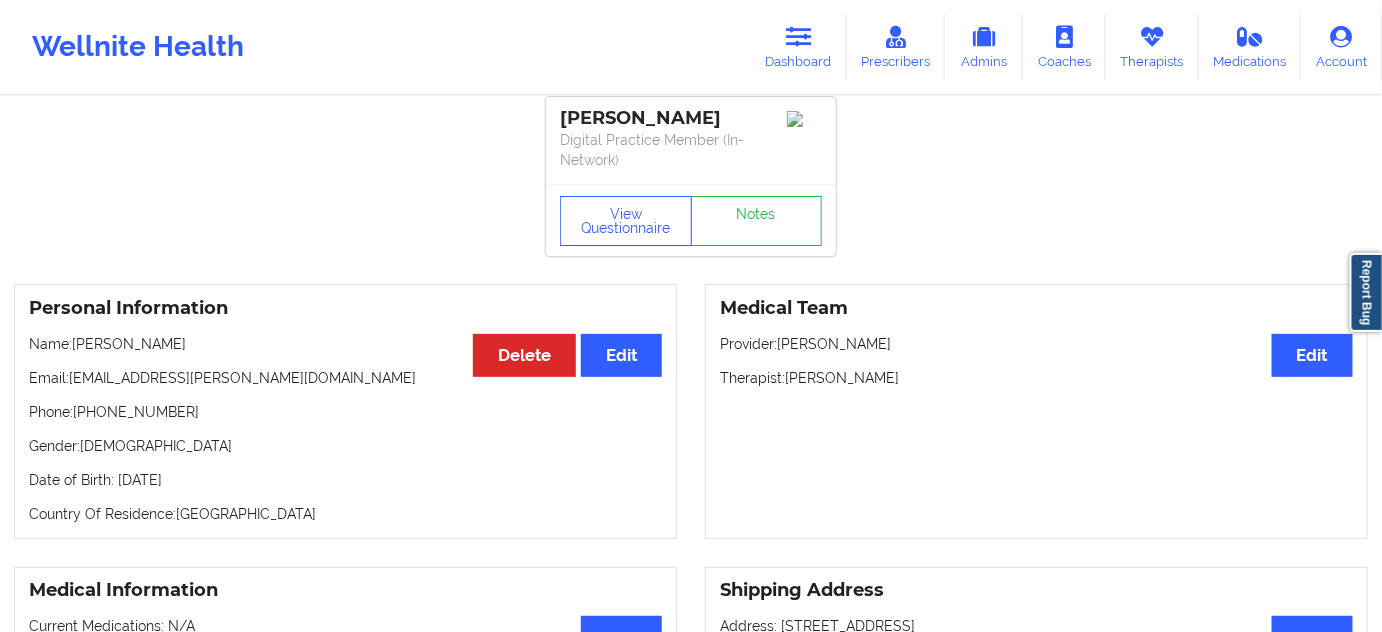 scroll, scrollTop: 0, scrollLeft: 0, axis: both 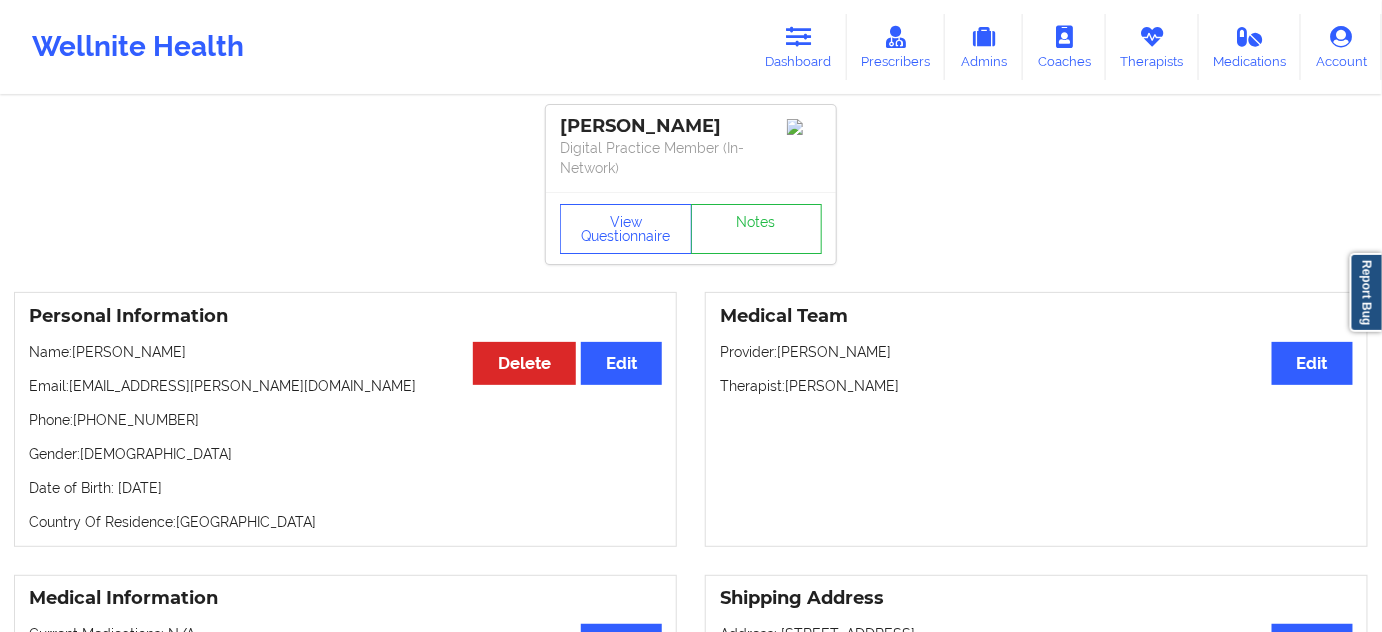 drag, startPoint x: 741, startPoint y: 124, endPoint x: 532, endPoint y: 118, distance: 209.0861 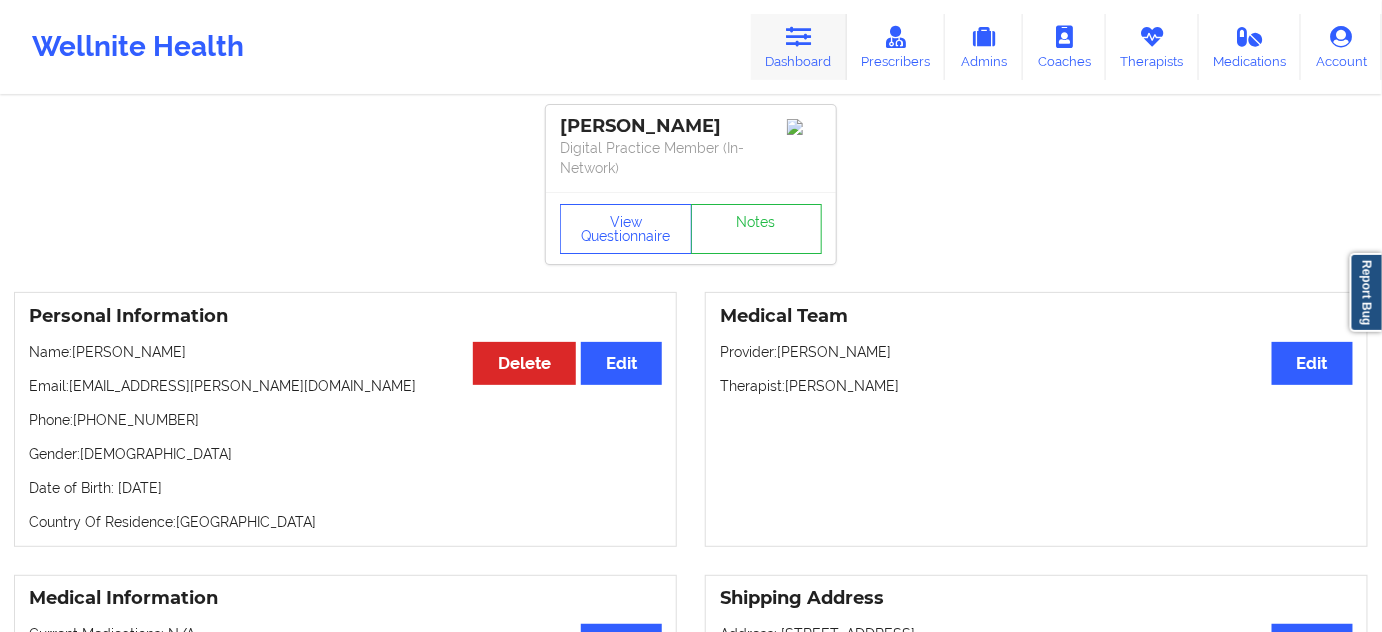 click on "Dashboard" at bounding box center (799, 47) 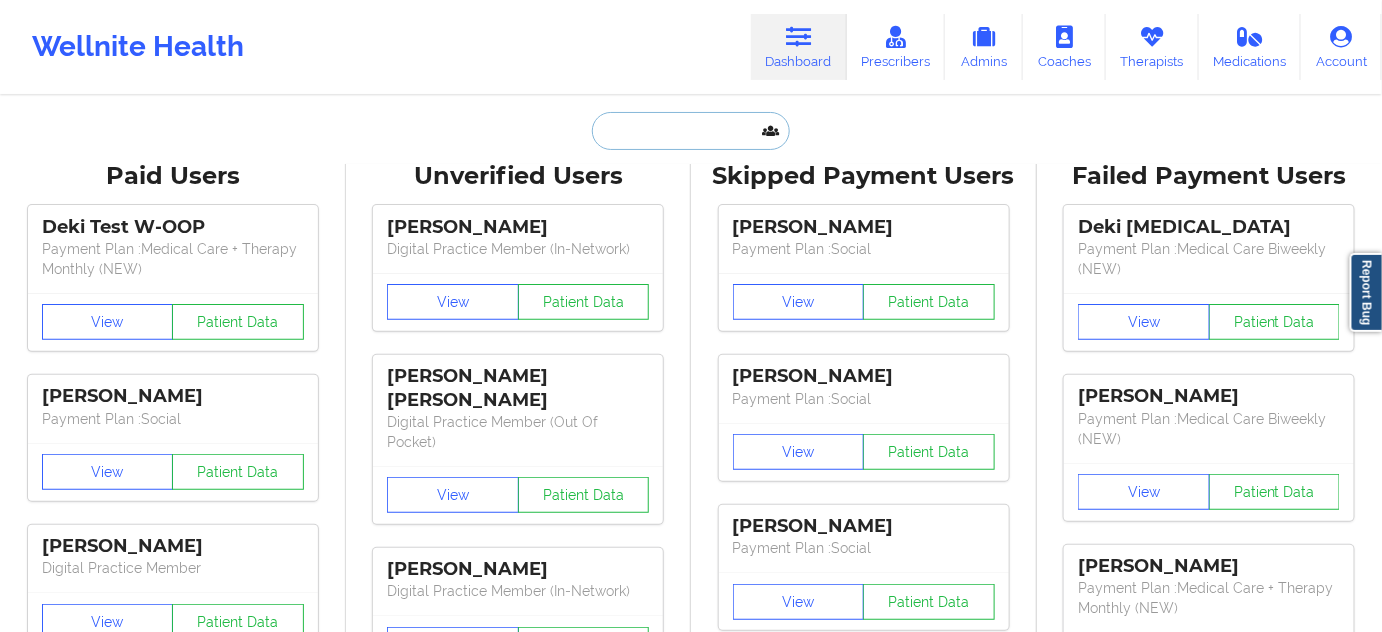 click at bounding box center (691, 131) 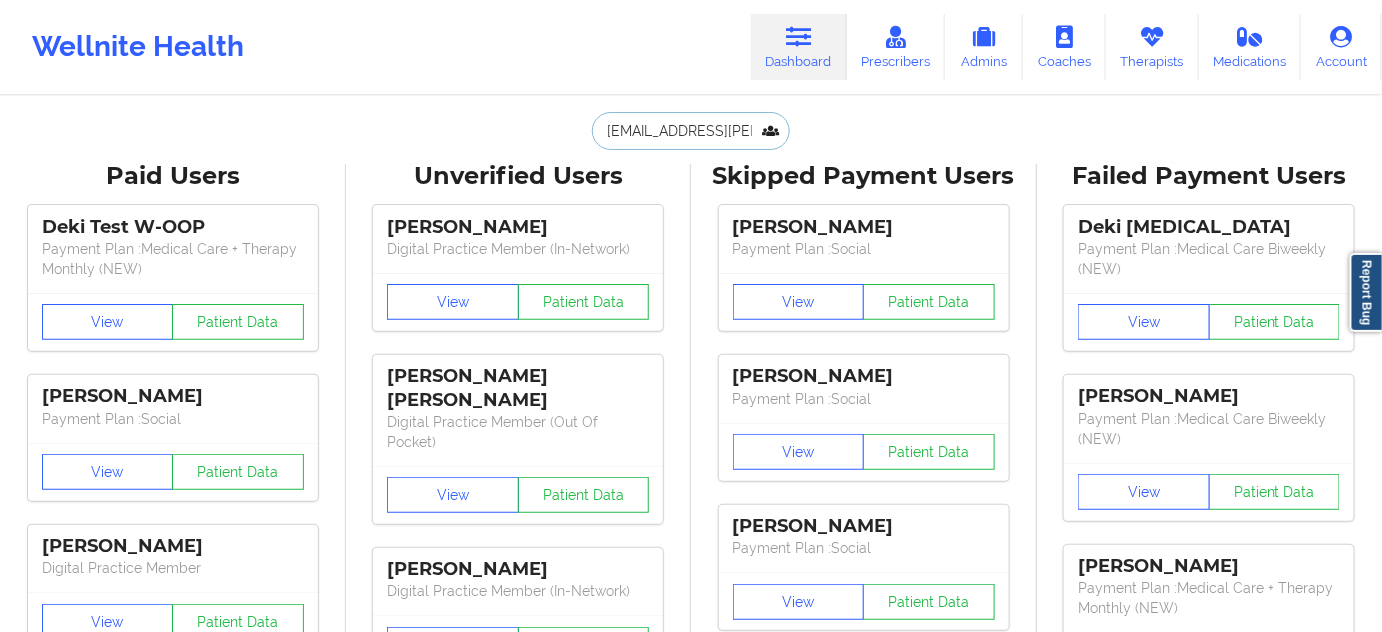 scroll, scrollTop: 0, scrollLeft: 11, axis: horizontal 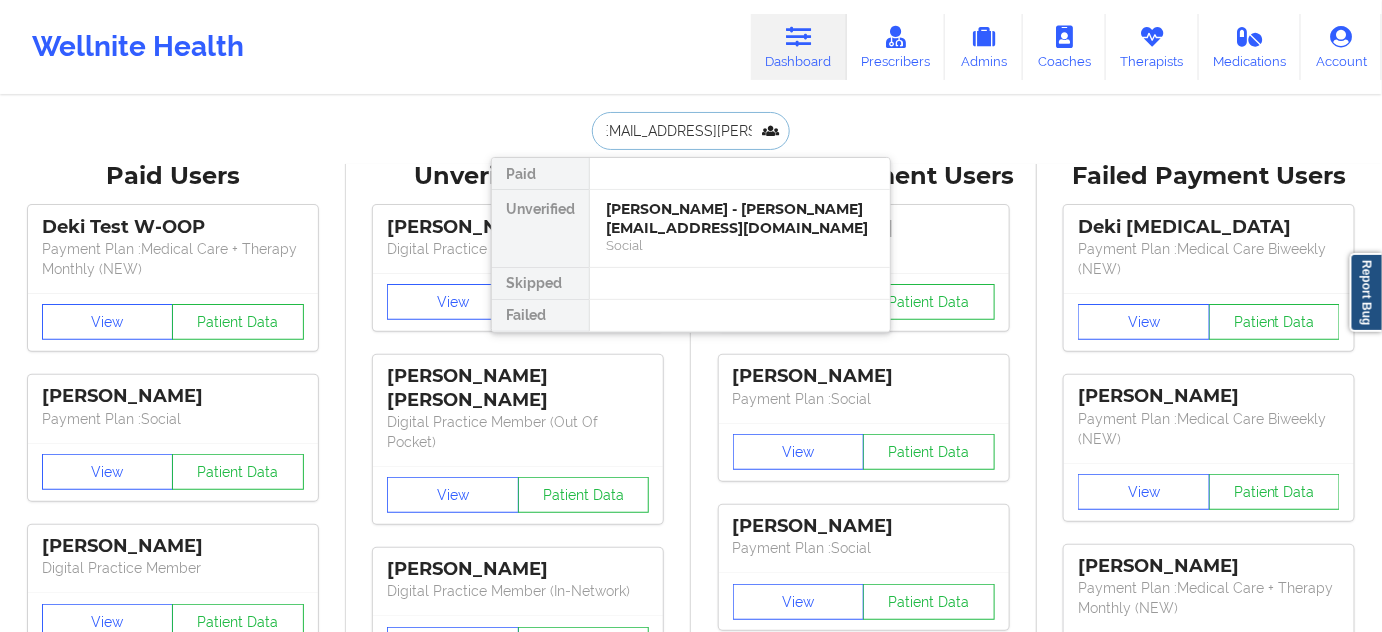 click on "[PERSON_NAME]  - [PERSON_NAME][EMAIL_ADDRESS][DOMAIN_NAME]" at bounding box center [740, 218] 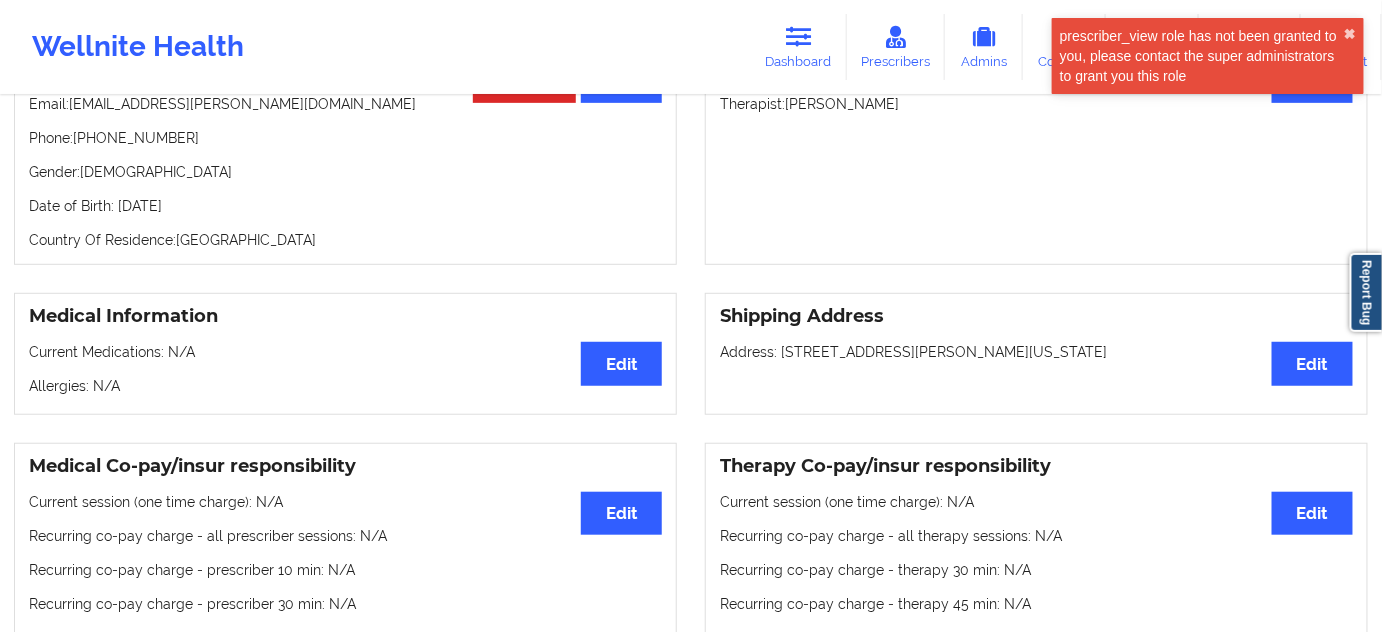 scroll, scrollTop: 0, scrollLeft: 0, axis: both 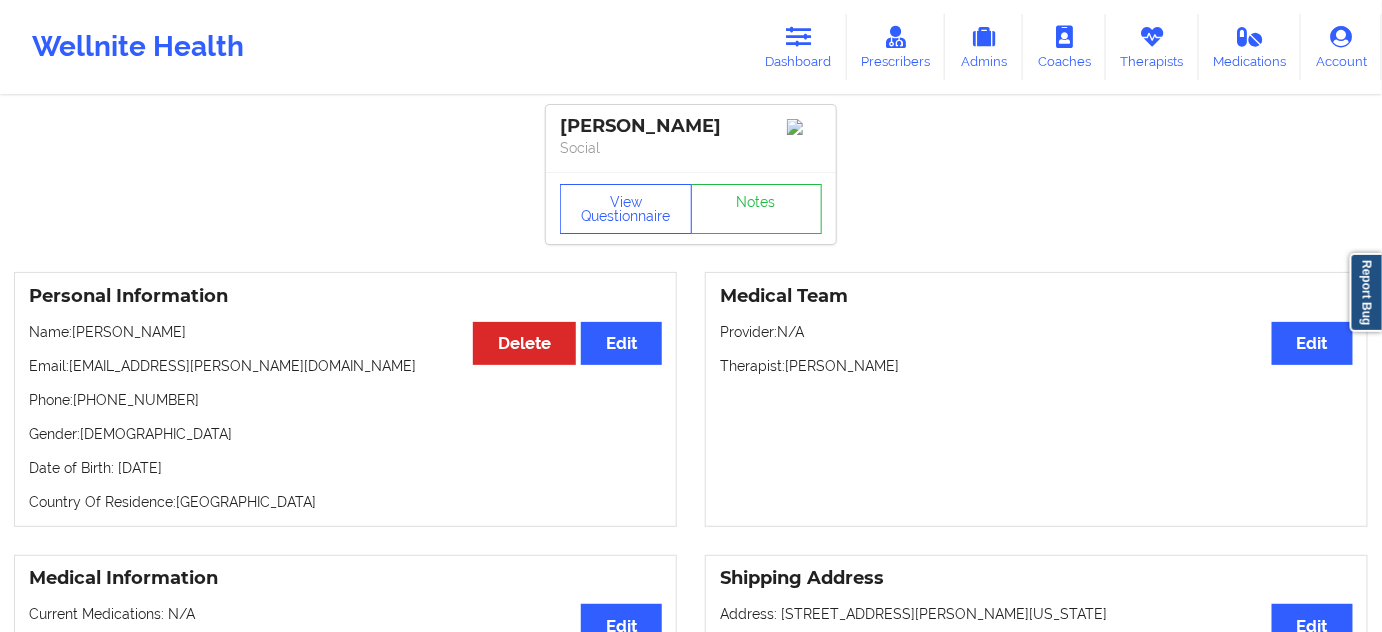 drag, startPoint x: 709, startPoint y: 118, endPoint x: 545, endPoint y: 119, distance: 164.00305 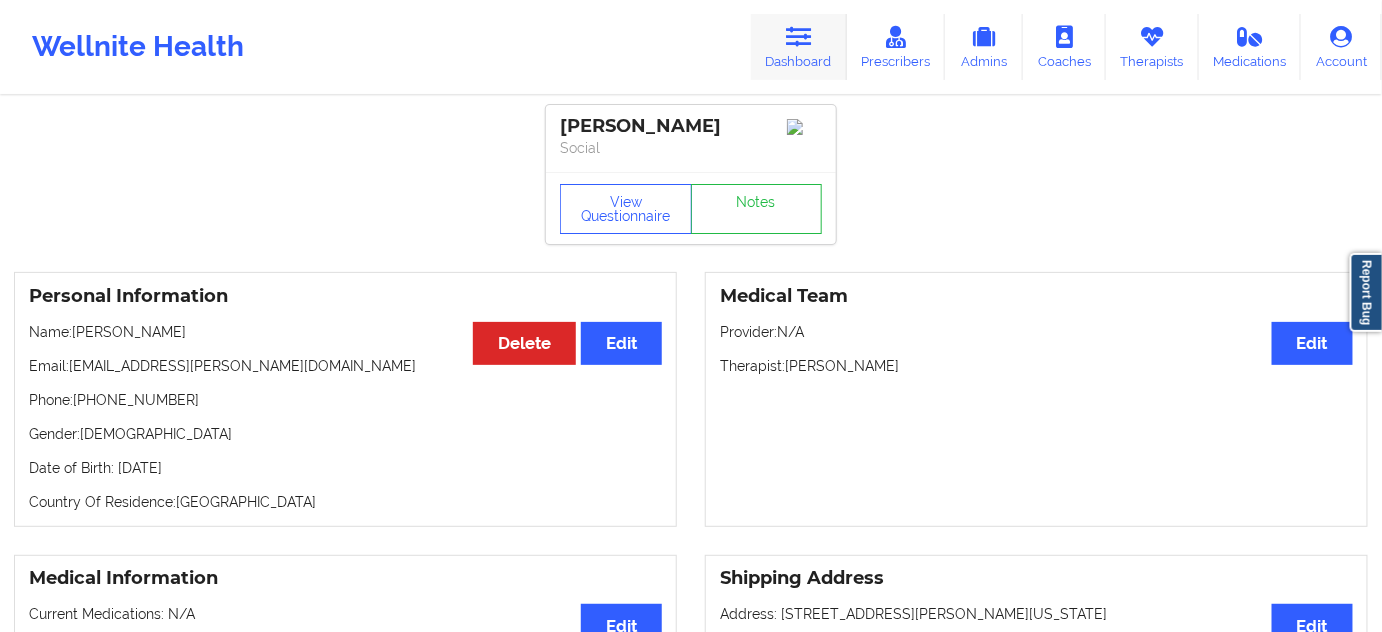 click on "Dashboard" at bounding box center [799, 47] 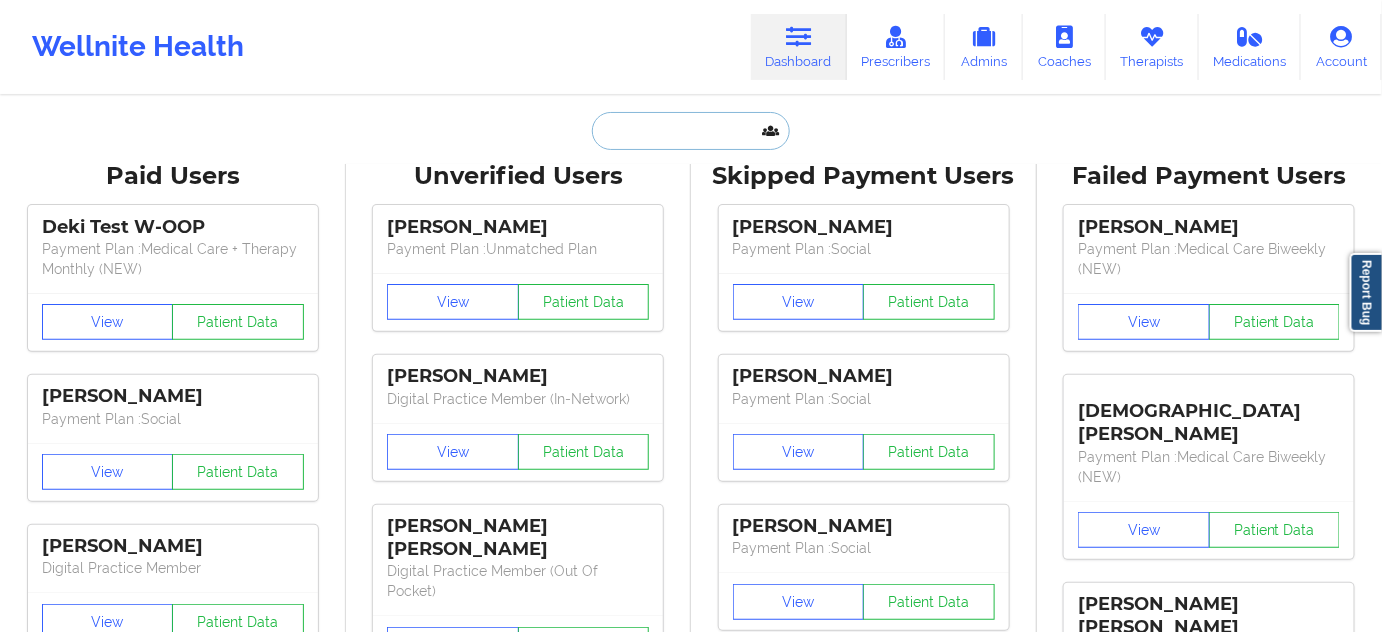 click at bounding box center (691, 131) 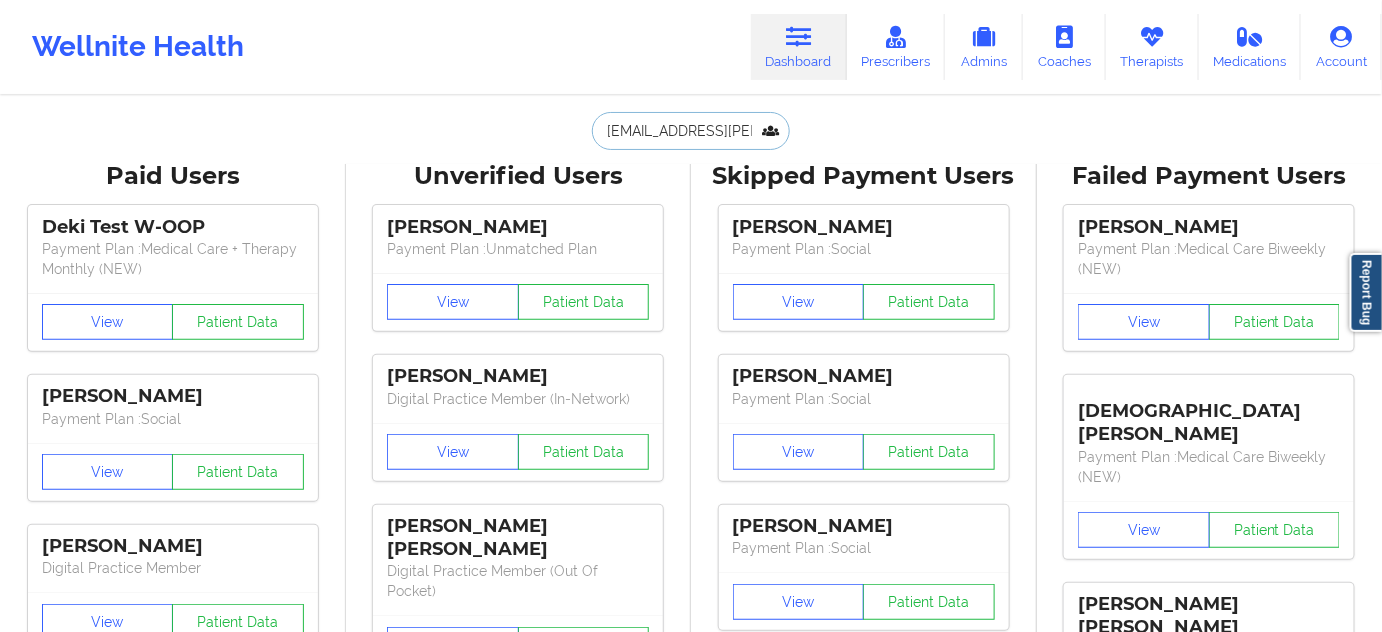 scroll, scrollTop: 0, scrollLeft: 11, axis: horizontal 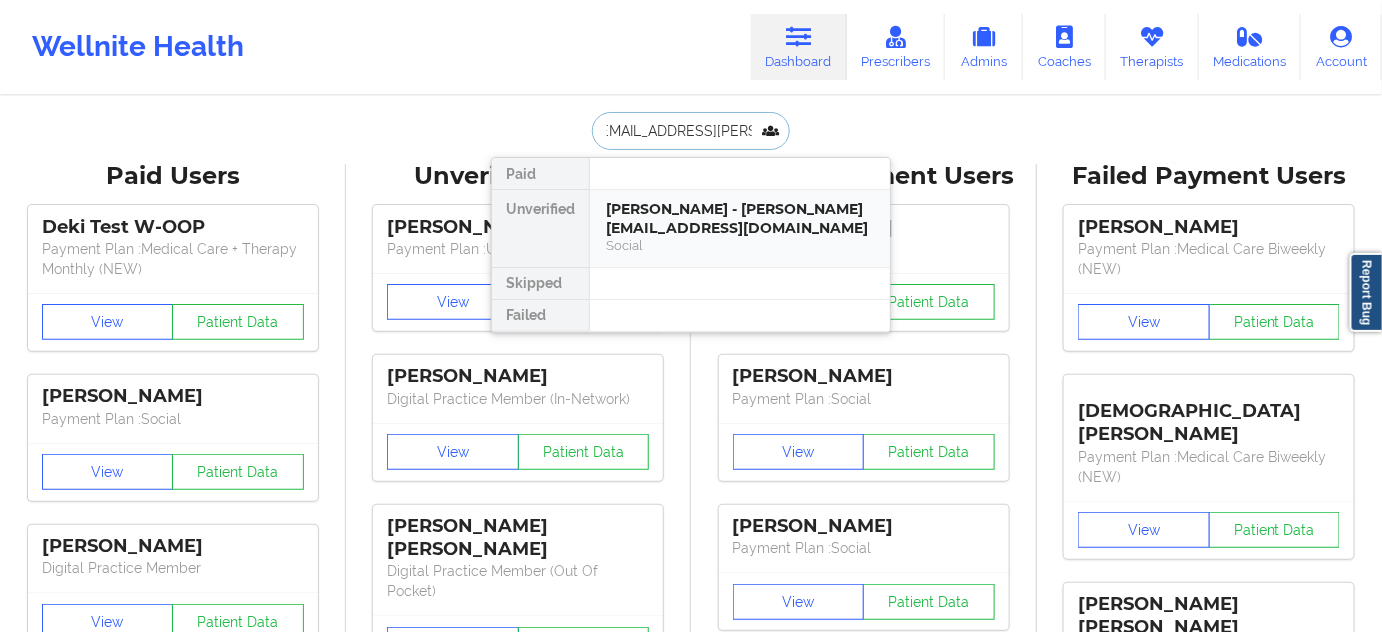click on "[PERSON_NAME]  - [PERSON_NAME][EMAIL_ADDRESS][DOMAIN_NAME]" at bounding box center [740, 218] 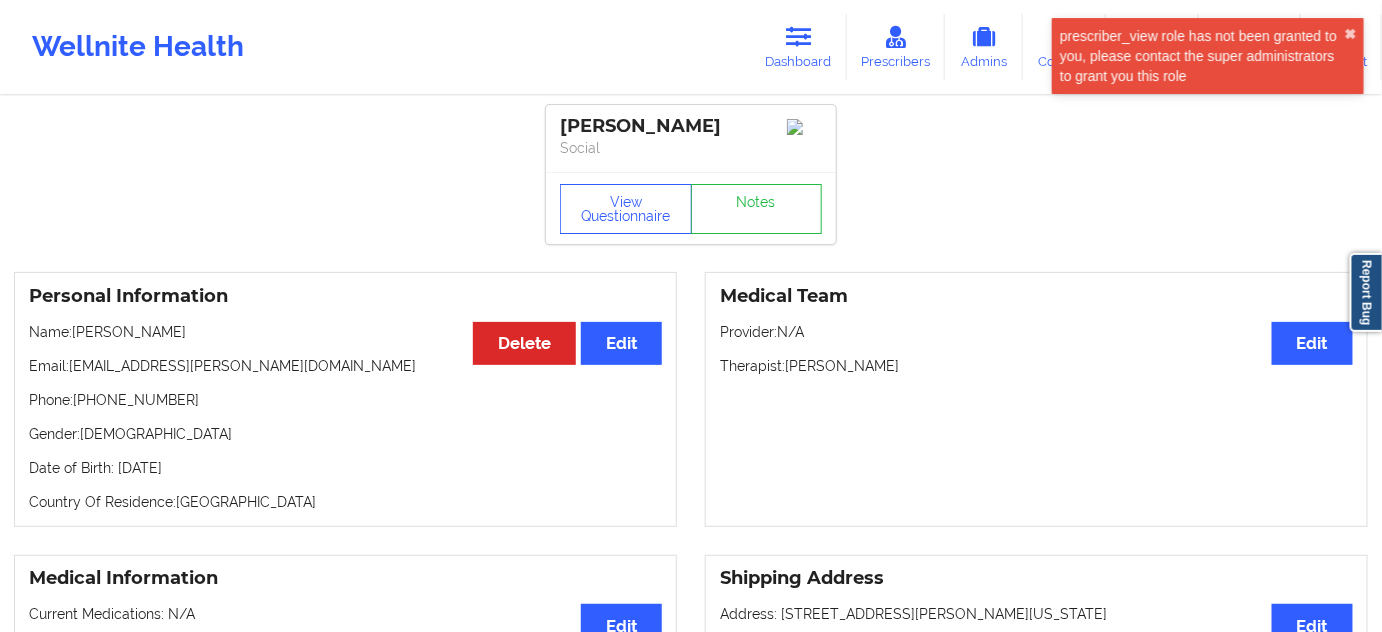 click on "[PERSON_NAME]" at bounding box center [691, 126] 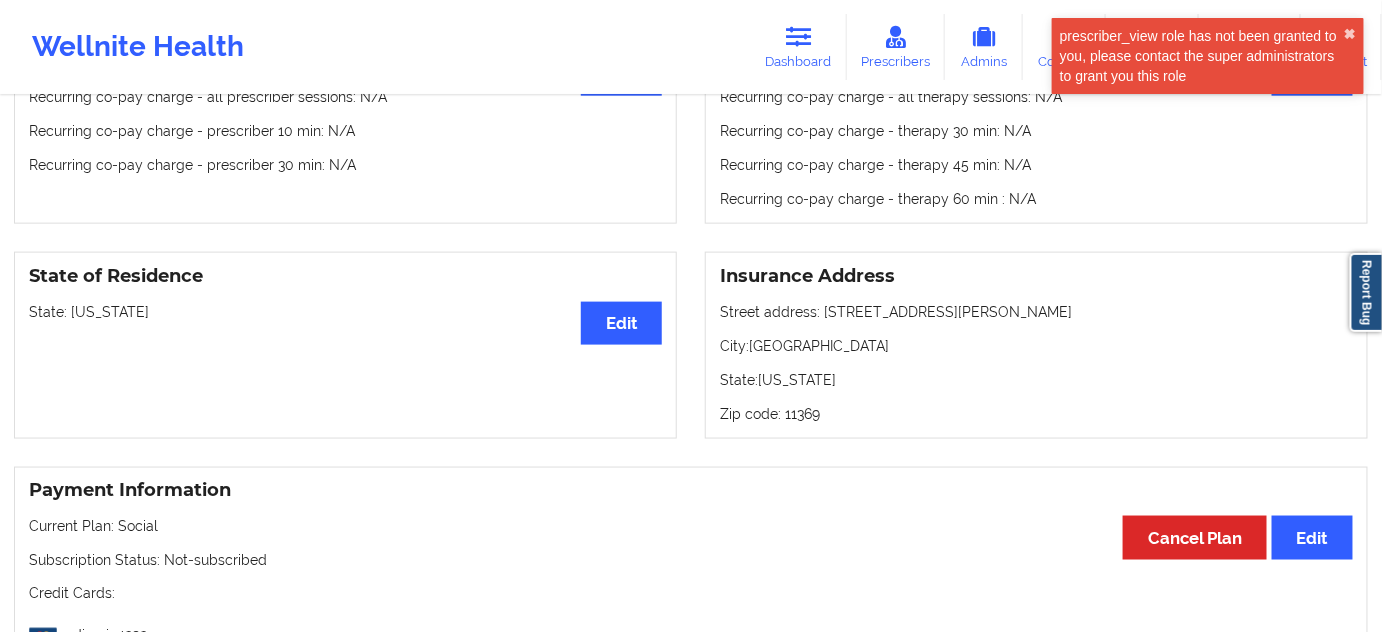 scroll, scrollTop: 787, scrollLeft: 0, axis: vertical 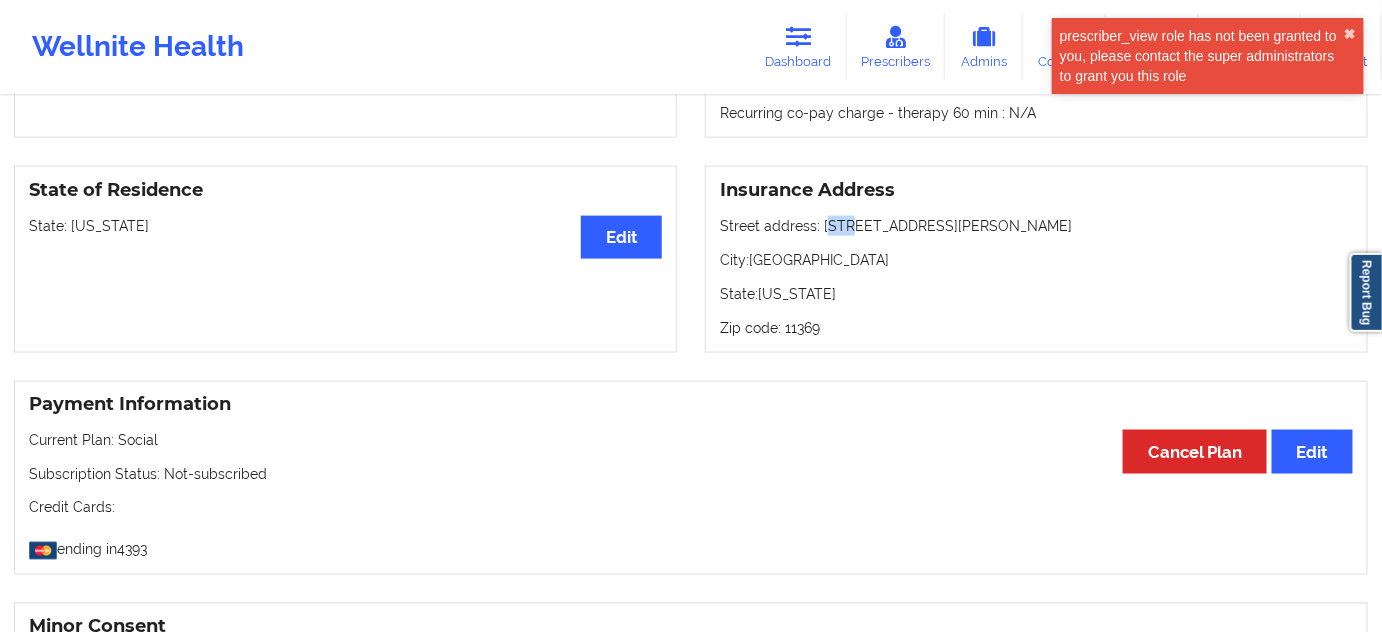 drag, startPoint x: 827, startPoint y: 231, endPoint x: 847, endPoint y: 230, distance: 20.024984 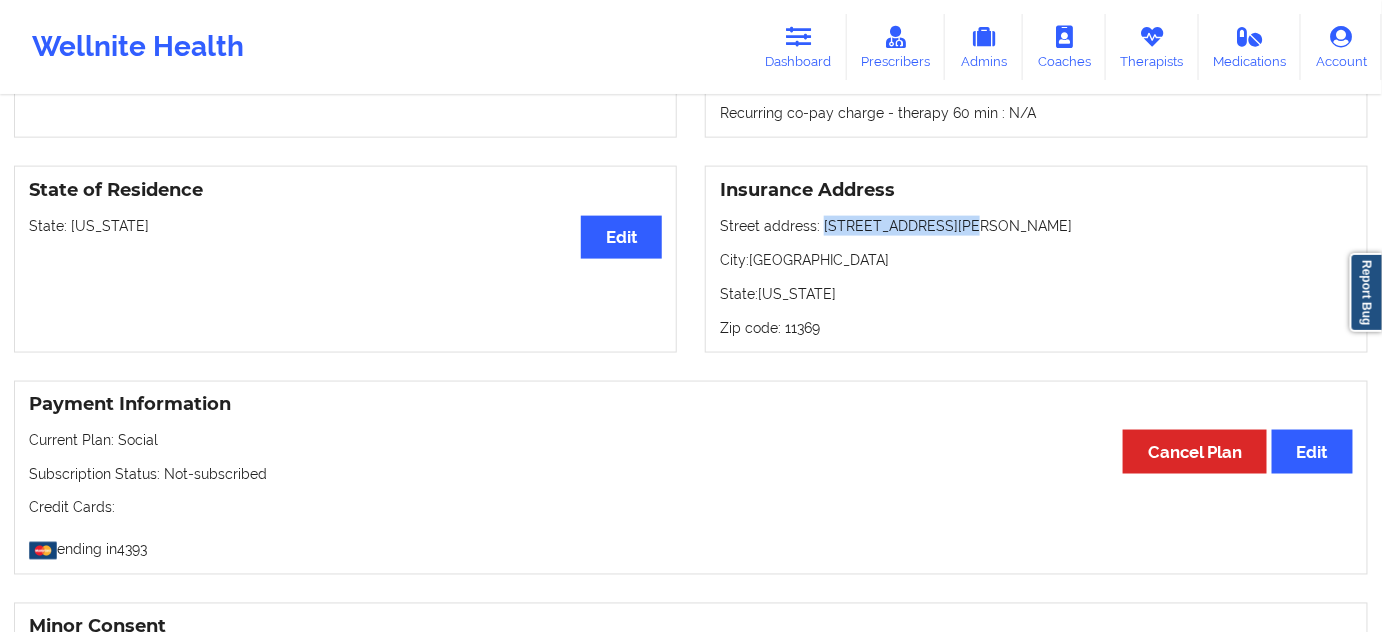 drag, startPoint x: 822, startPoint y: 231, endPoint x: 949, endPoint y: 226, distance: 127.09839 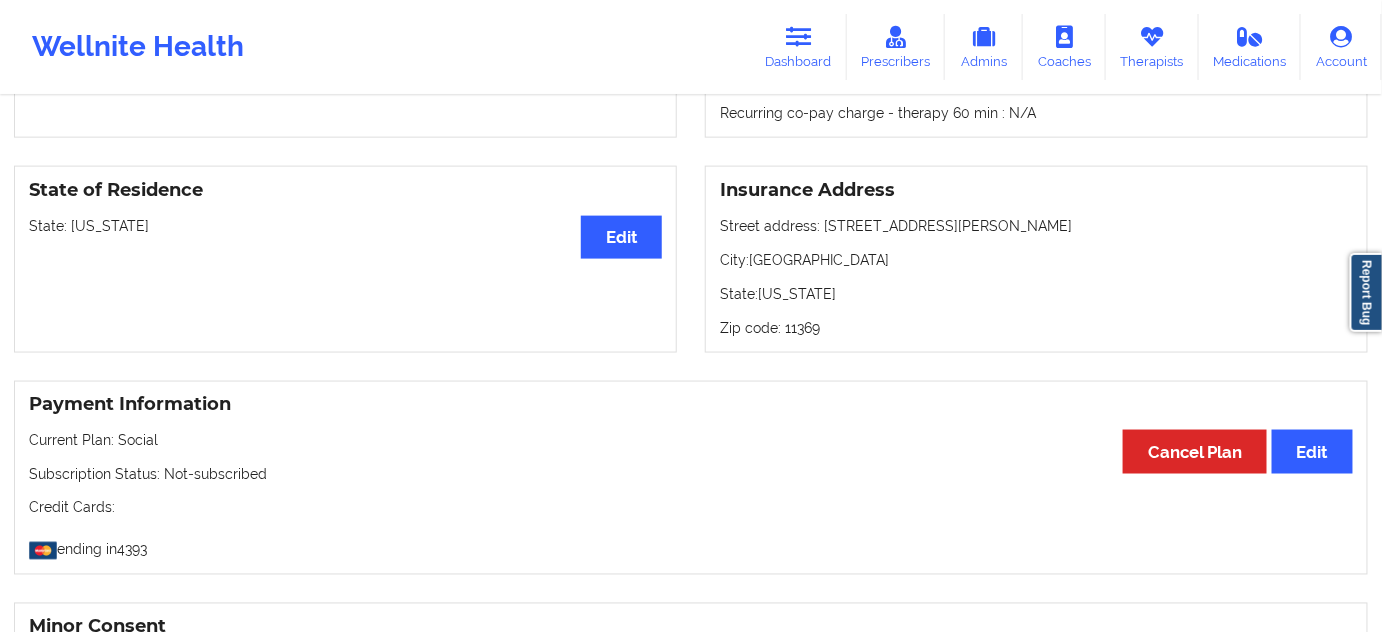 click on "Insurance Address Street address:   [STREET_ADDRESS][PERSON_NAME]:  [GEOGRAPHIC_DATA]:  [US_STATE] Zip code:   11369" at bounding box center [1036, 259] 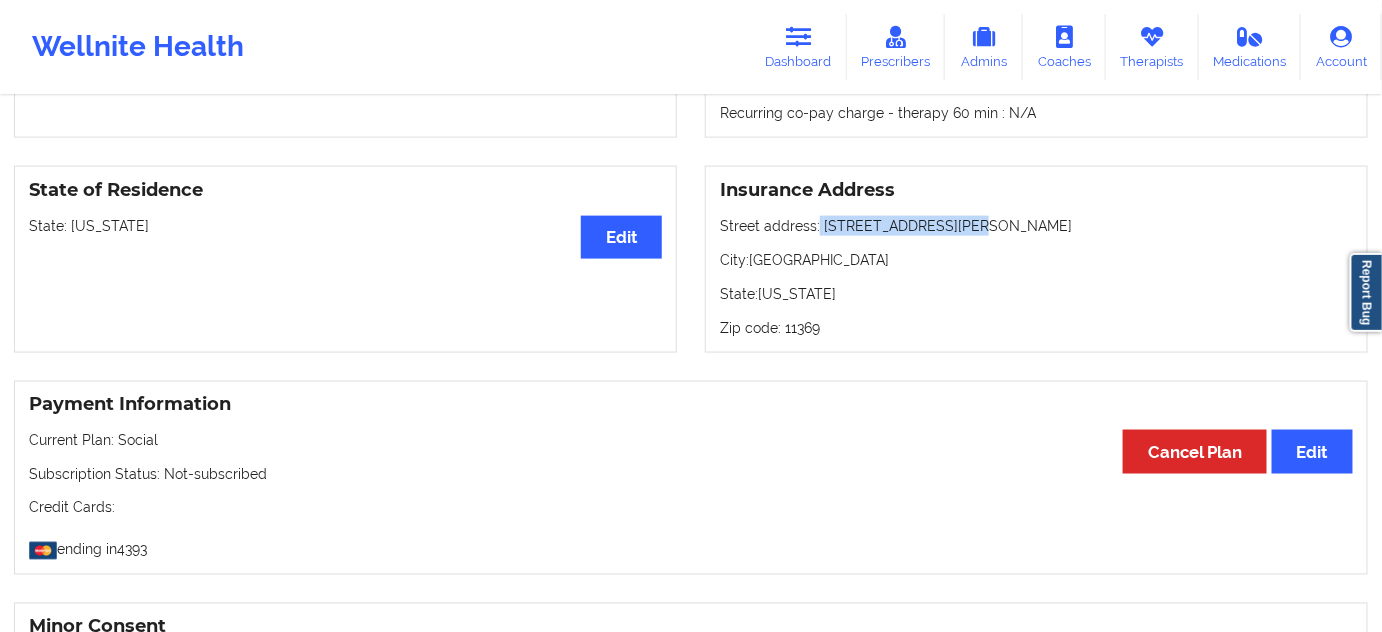 drag, startPoint x: 818, startPoint y: 225, endPoint x: 977, endPoint y: 219, distance: 159.11317 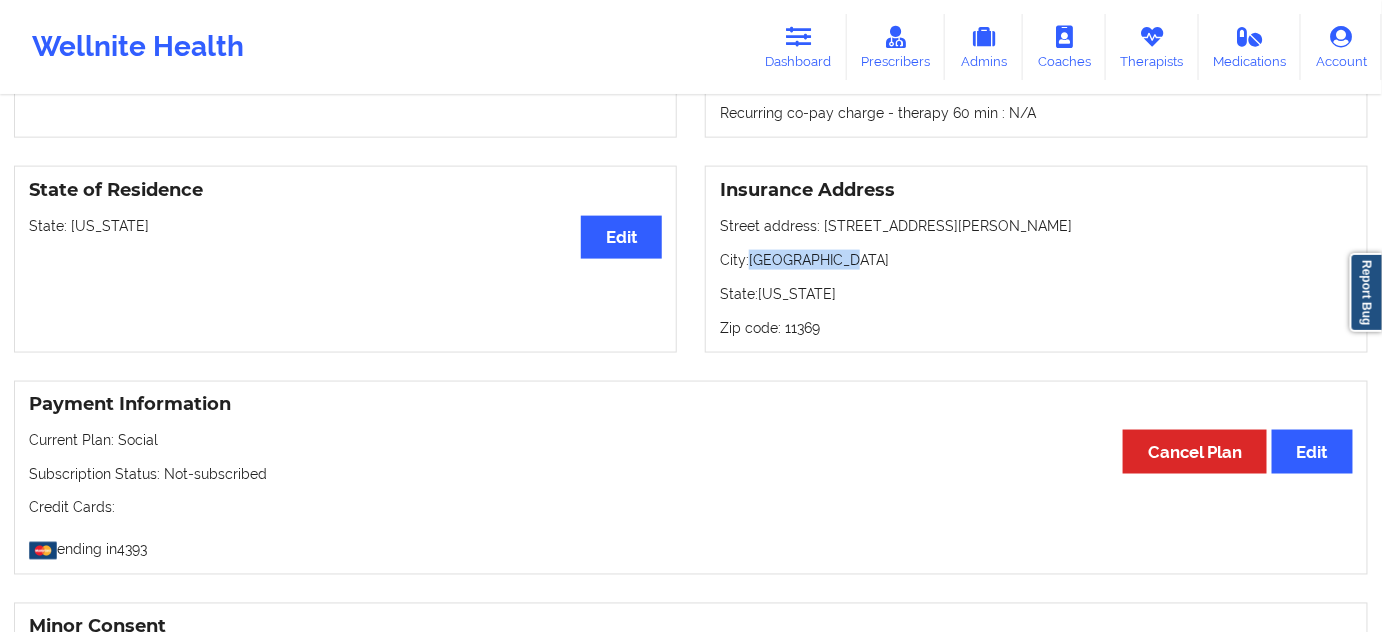 drag, startPoint x: 753, startPoint y: 265, endPoint x: 856, endPoint y: 271, distance: 103.17461 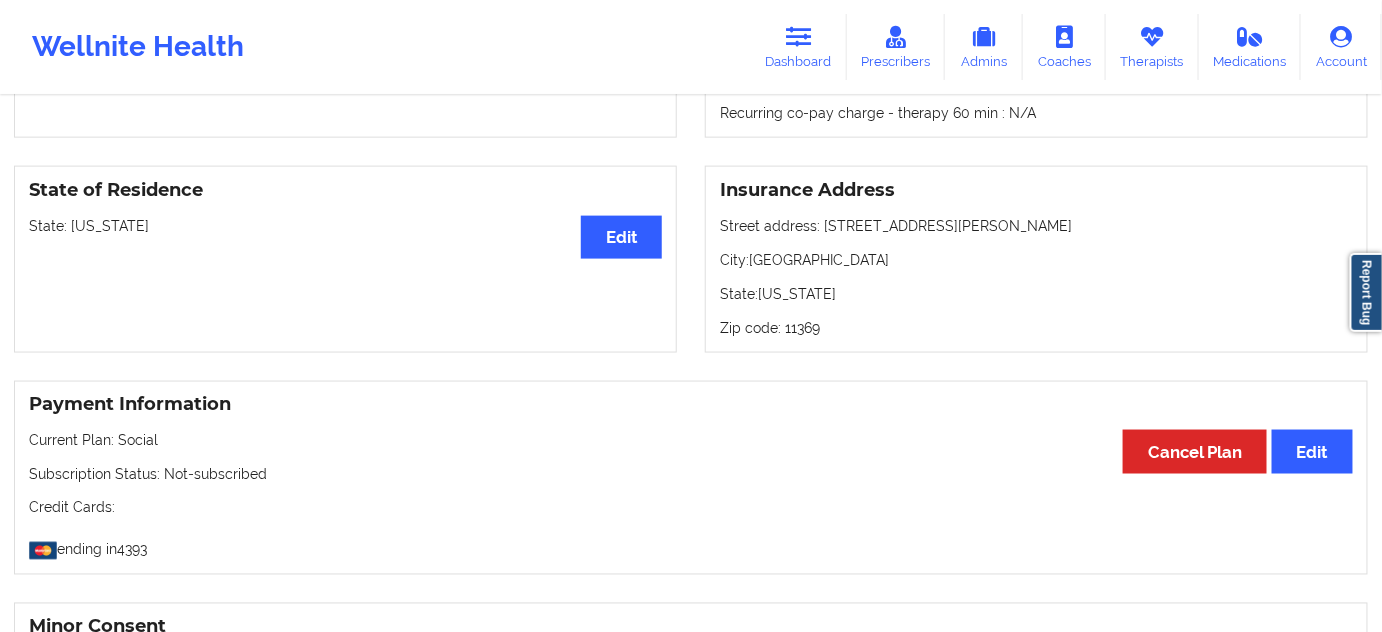 click on "Zip code:   11369" at bounding box center [1036, 328] 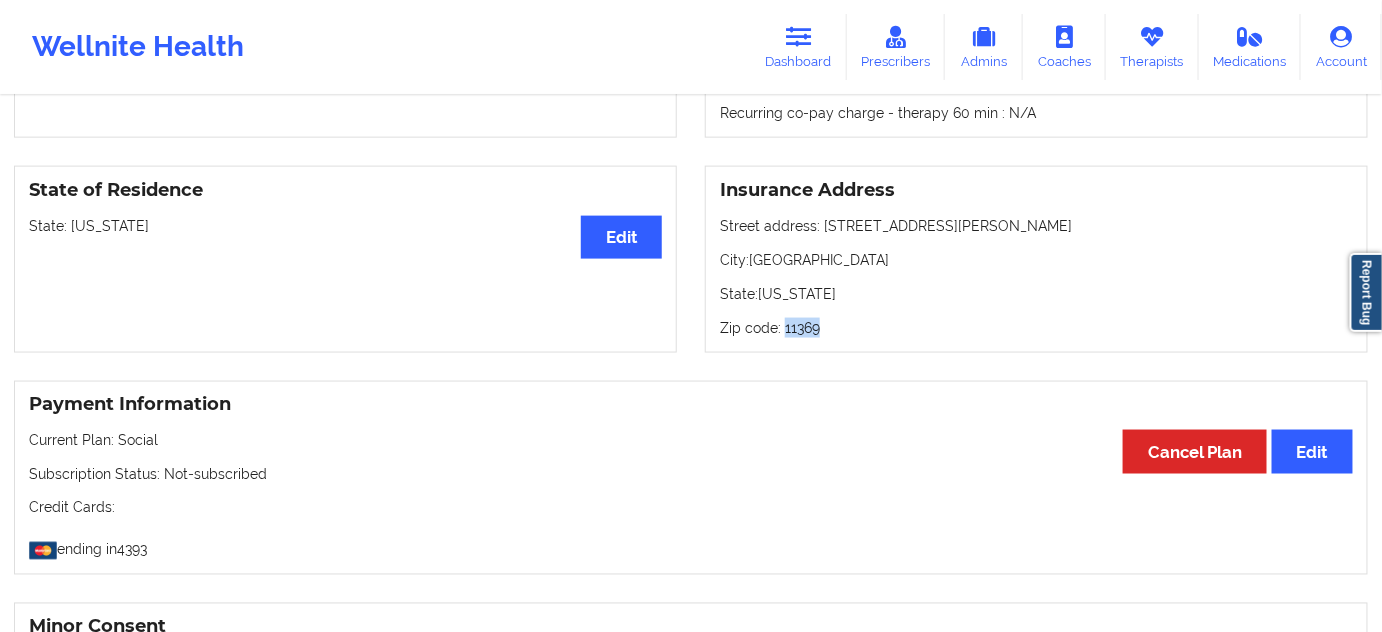 click on "Zip code:   11369" at bounding box center [1036, 328] 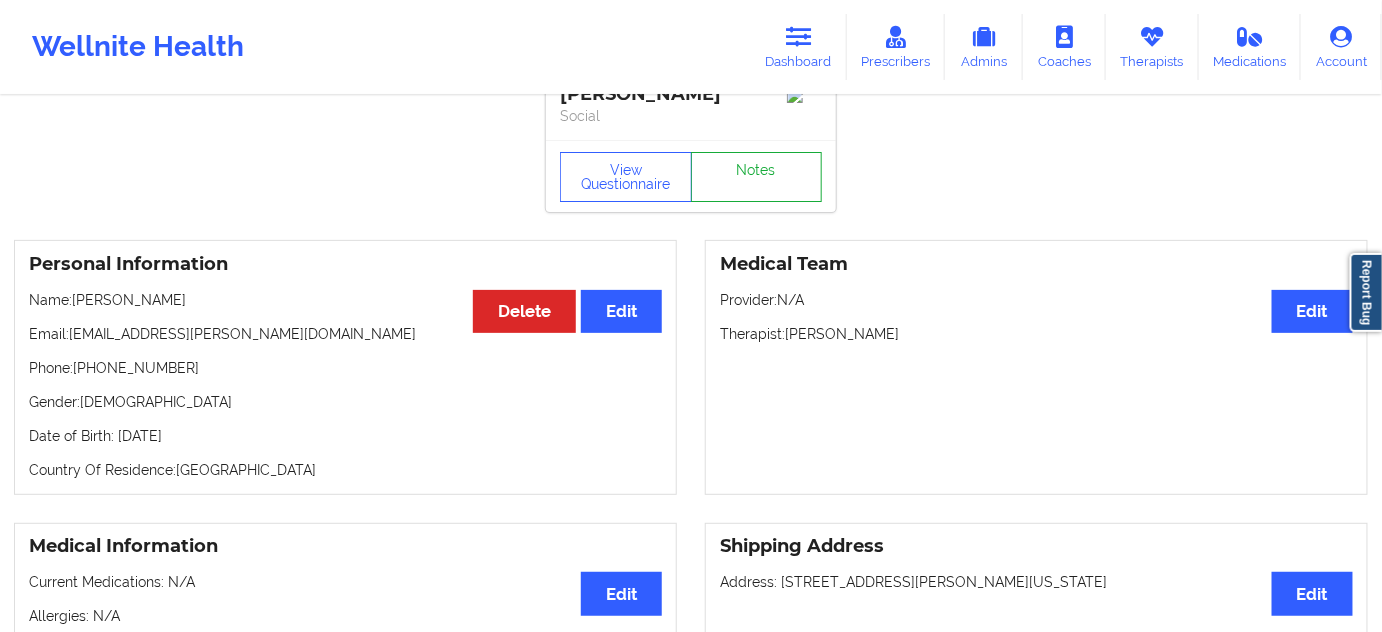 scroll, scrollTop: 0, scrollLeft: 0, axis: both 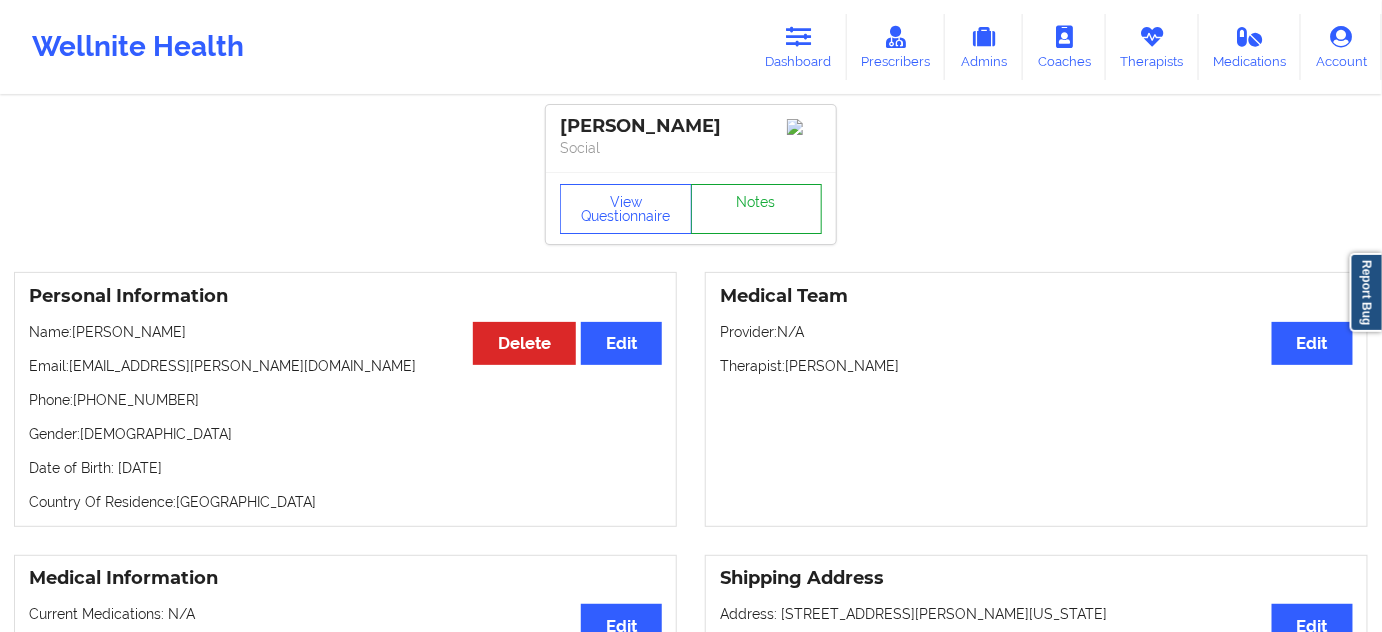 click on "Notes" at bounding box center [757, 209] 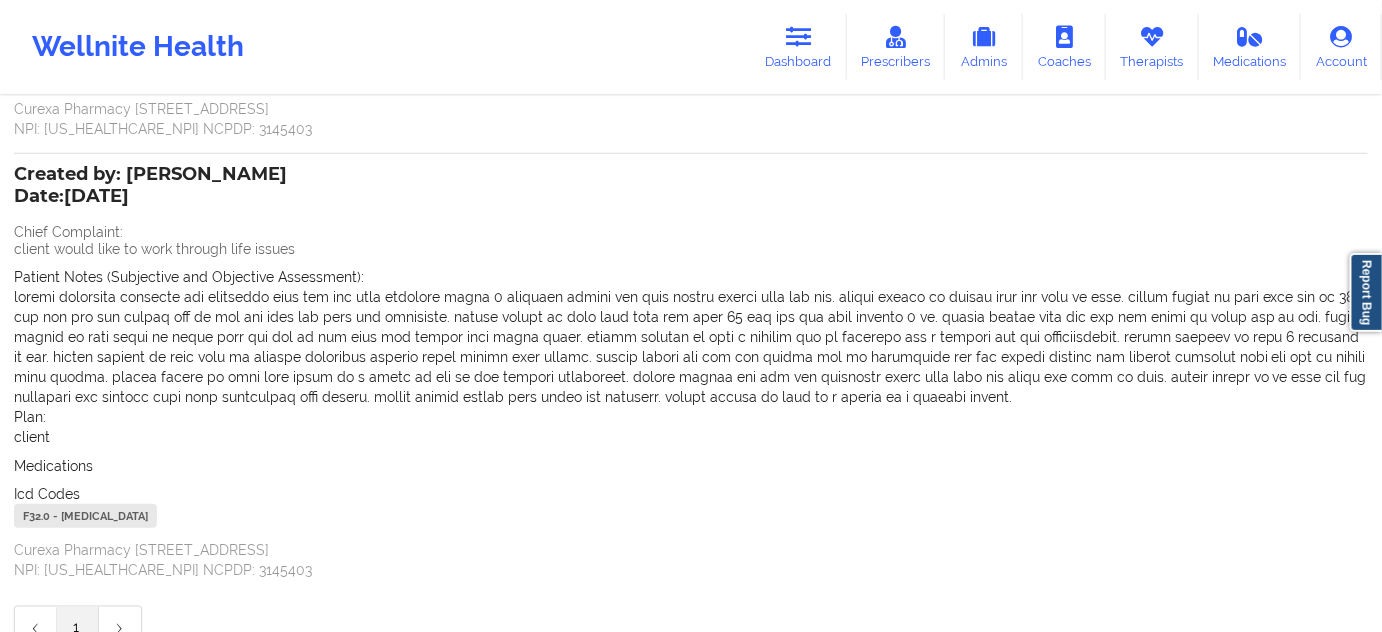 scroll, scrollTop: 468, scrollLeft: 0, axis: vertical 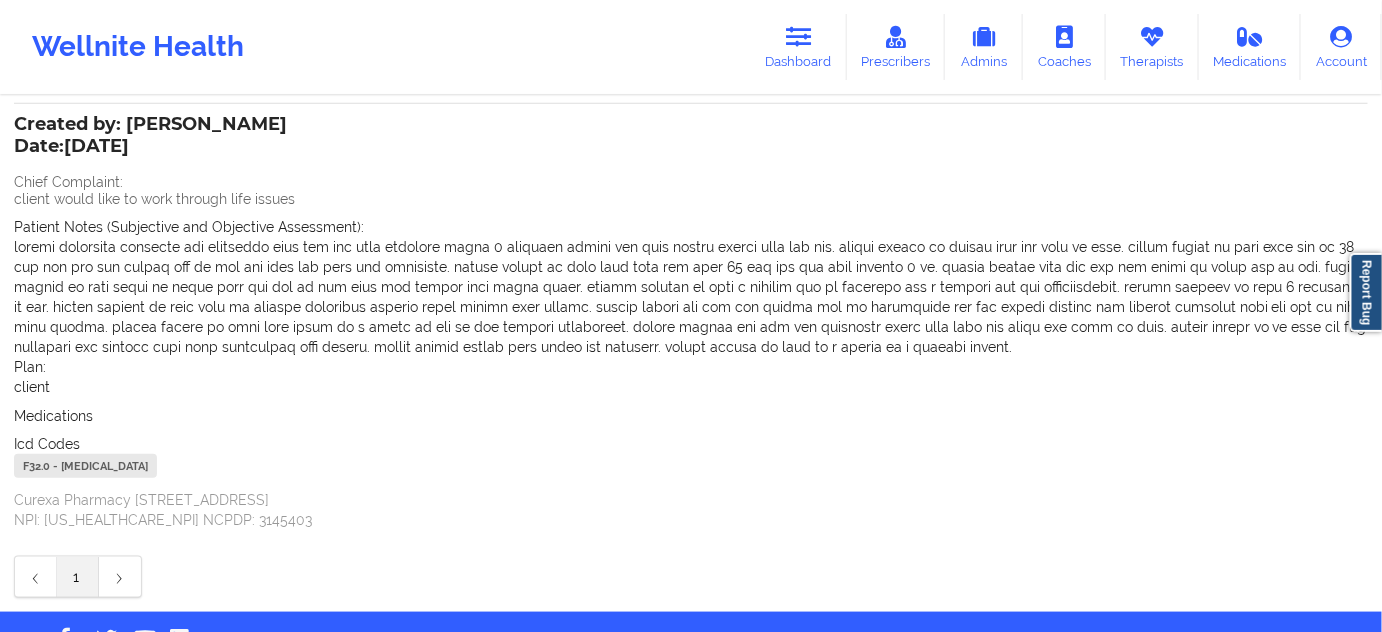 click on "F32.0 - [MEDICAL_DATA]" at bounding box center [85, 466] 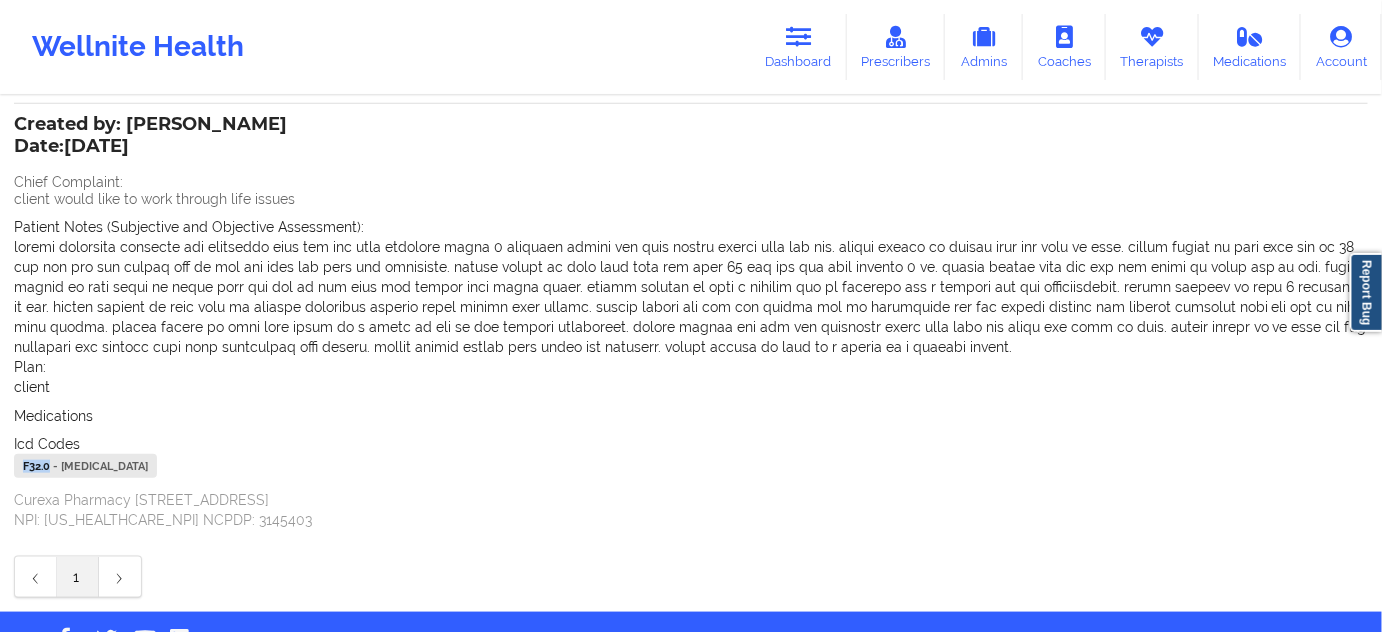 drag, startPoint x: 50, startPoint y: 463, endPoint x: 15, endPoint y: 463, distance: 35 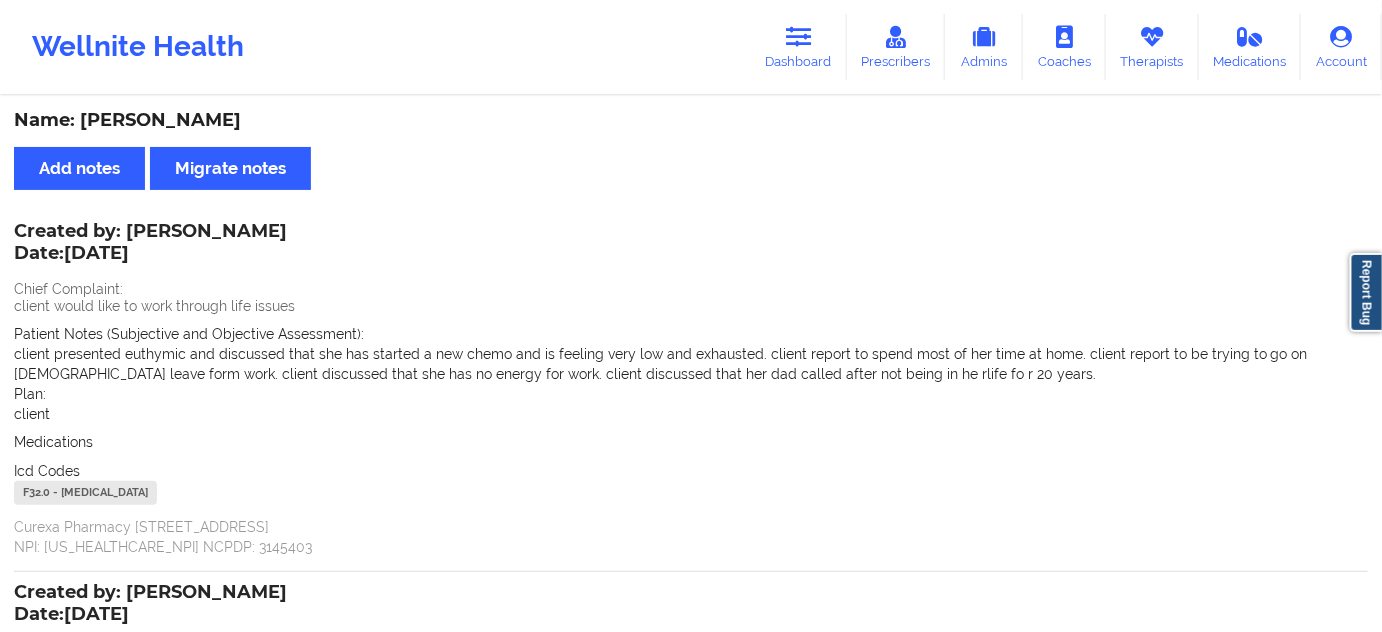 scroll, scrollTop: 0, scrollLeft: 0, axis: both 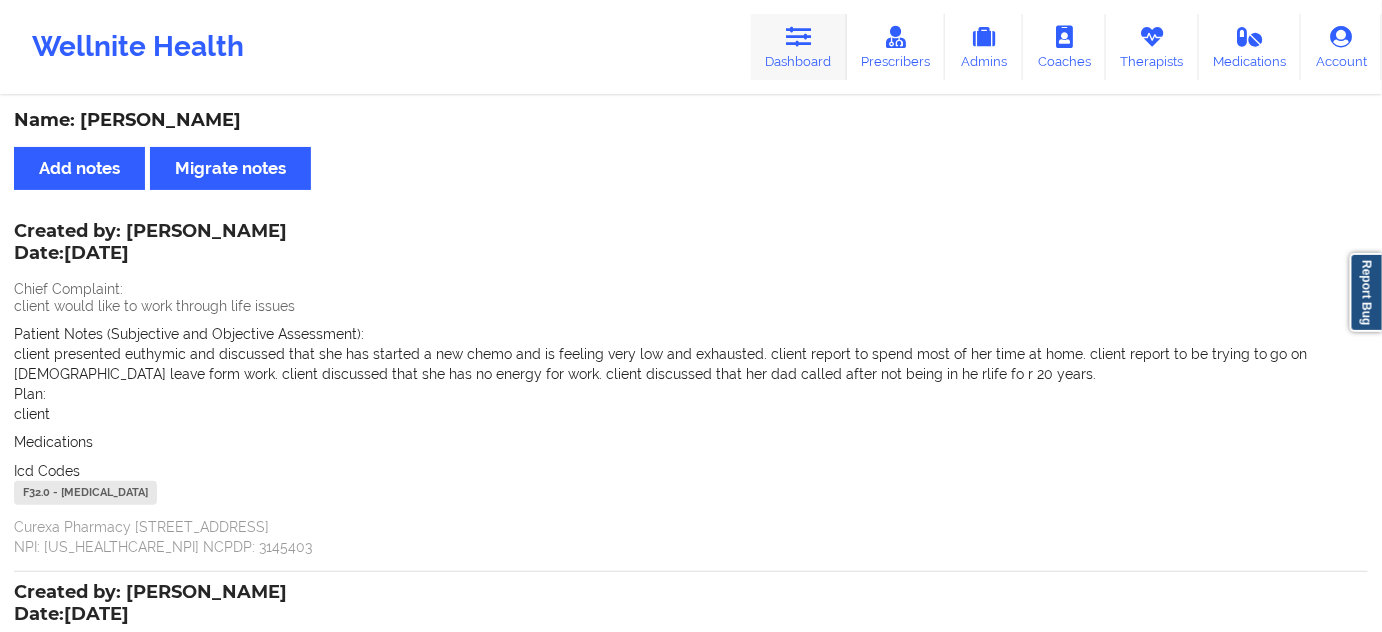 click at bounding box center (799, 37) 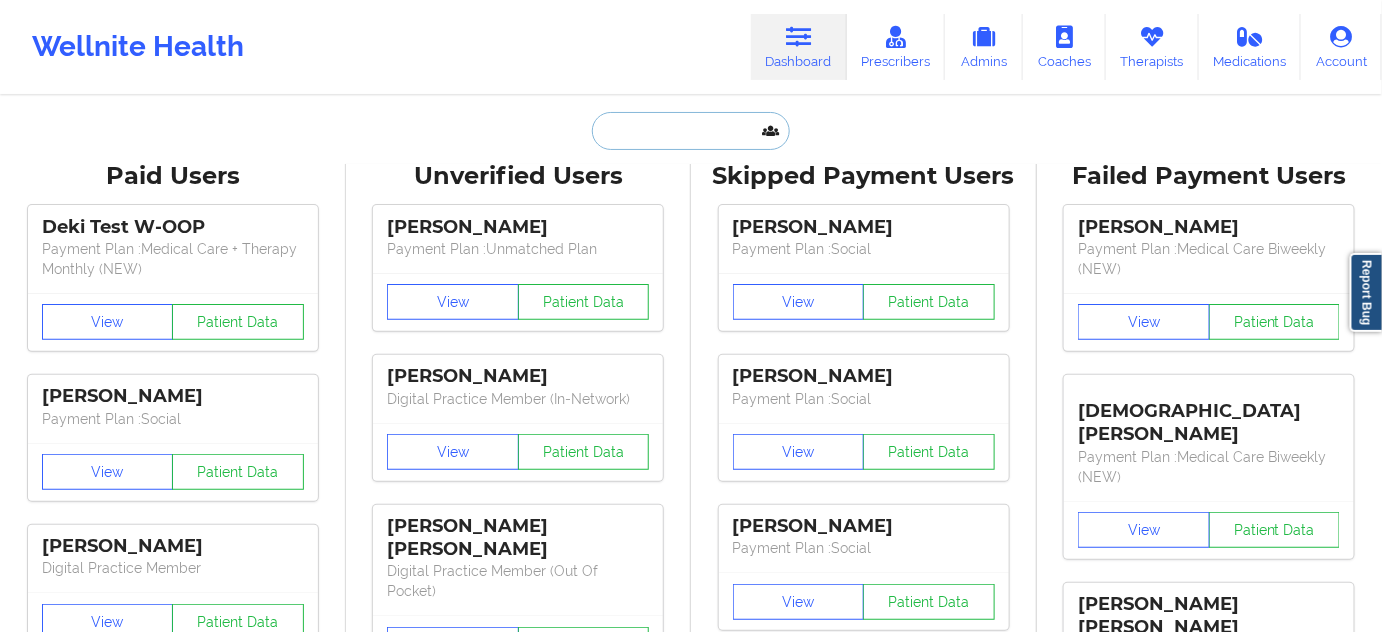 click at bounding box center [691, 131] 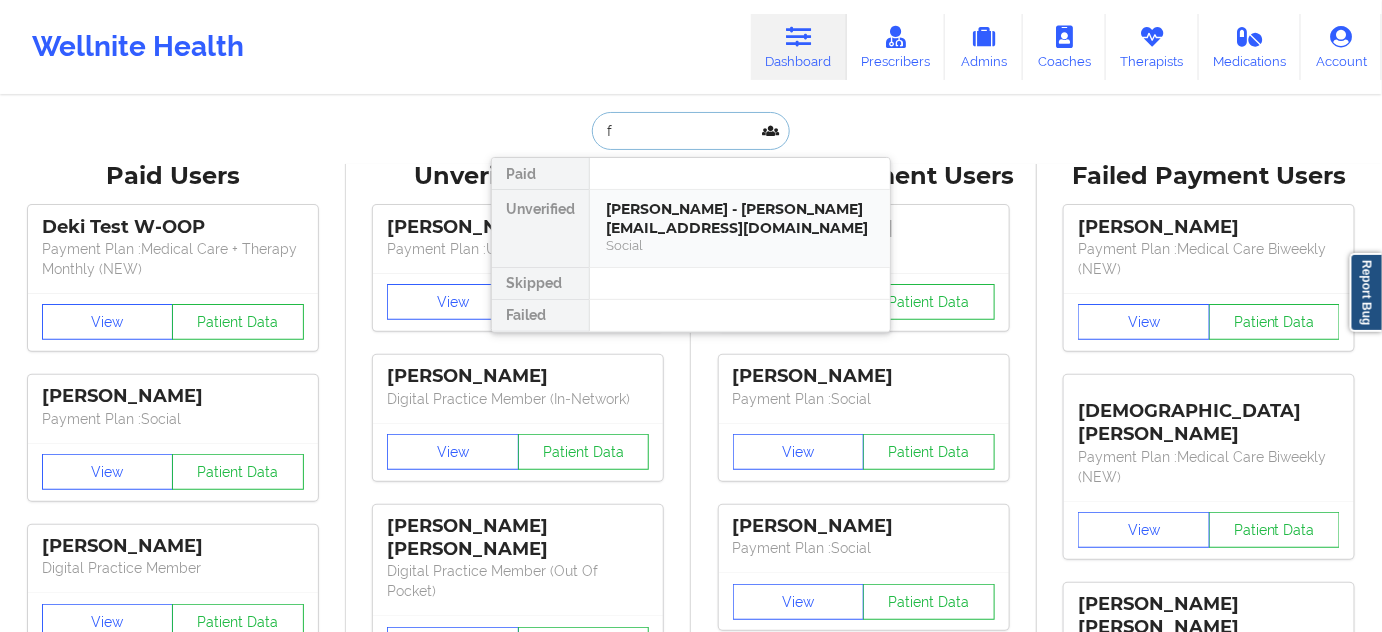 click on "[PERSON_NAME]  - [PERSON_NAME][EMAIL_ADDRESS][DOMAIN_NAME]" at bounding box center [740, 218] 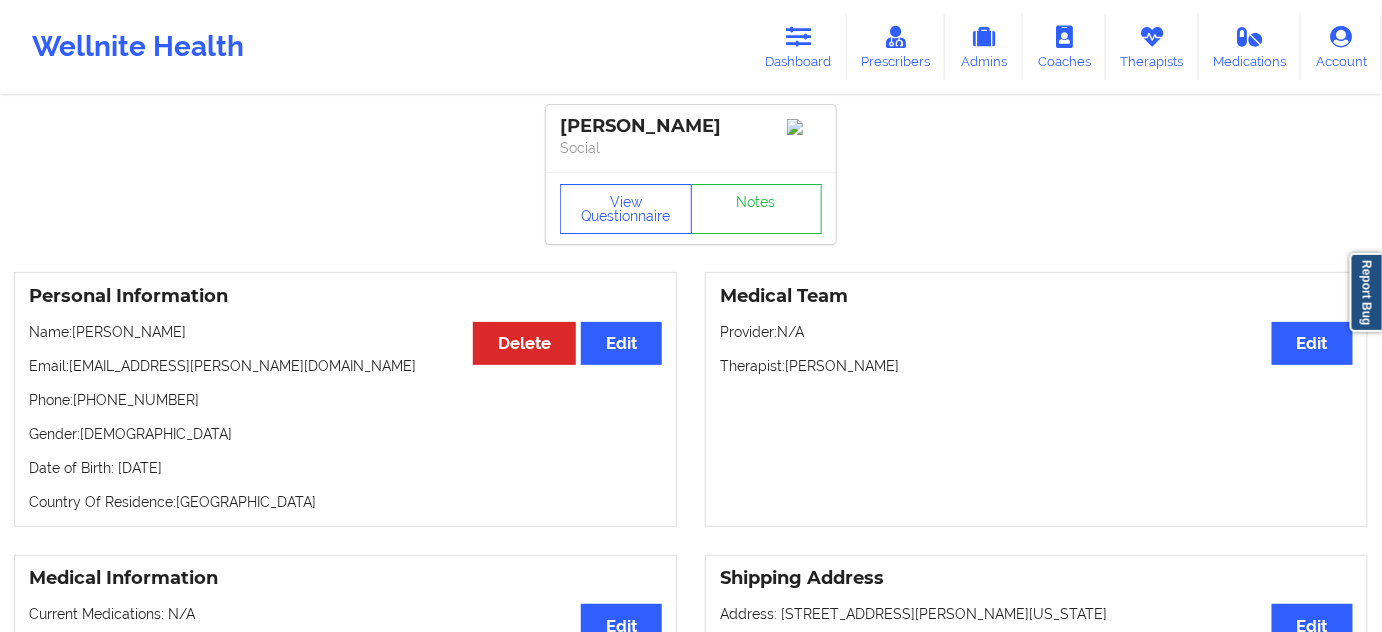 drag, startPoint x: 693, startPoint y: 119, endPoint x: 544, endPoint y: 124, distance: 149.08386 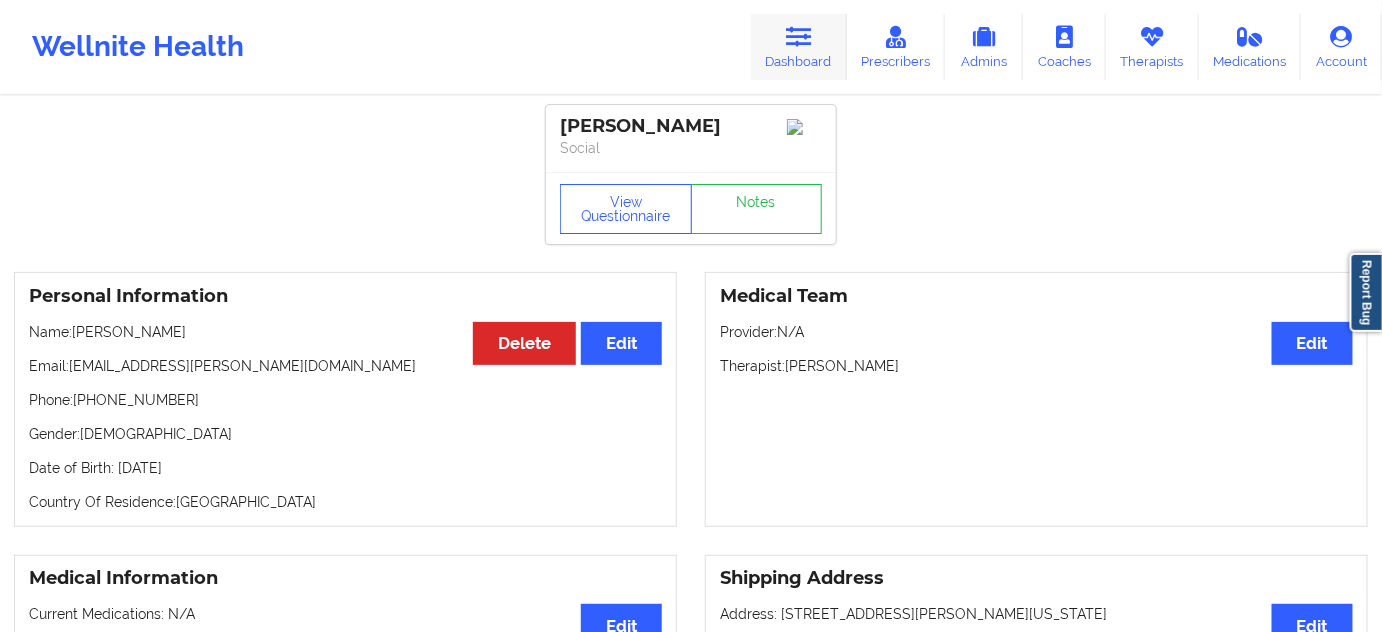 click on "Dashboard" at bounding box center [799, 47] 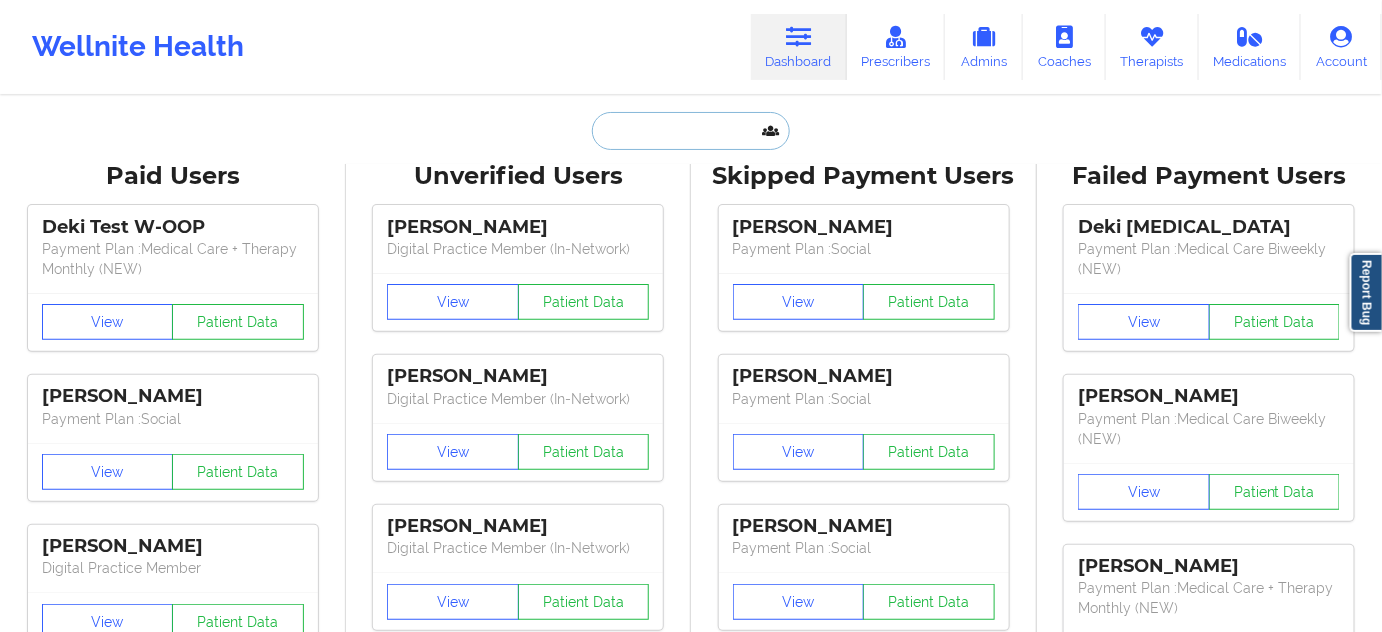 click at bounding box center [691, 131] 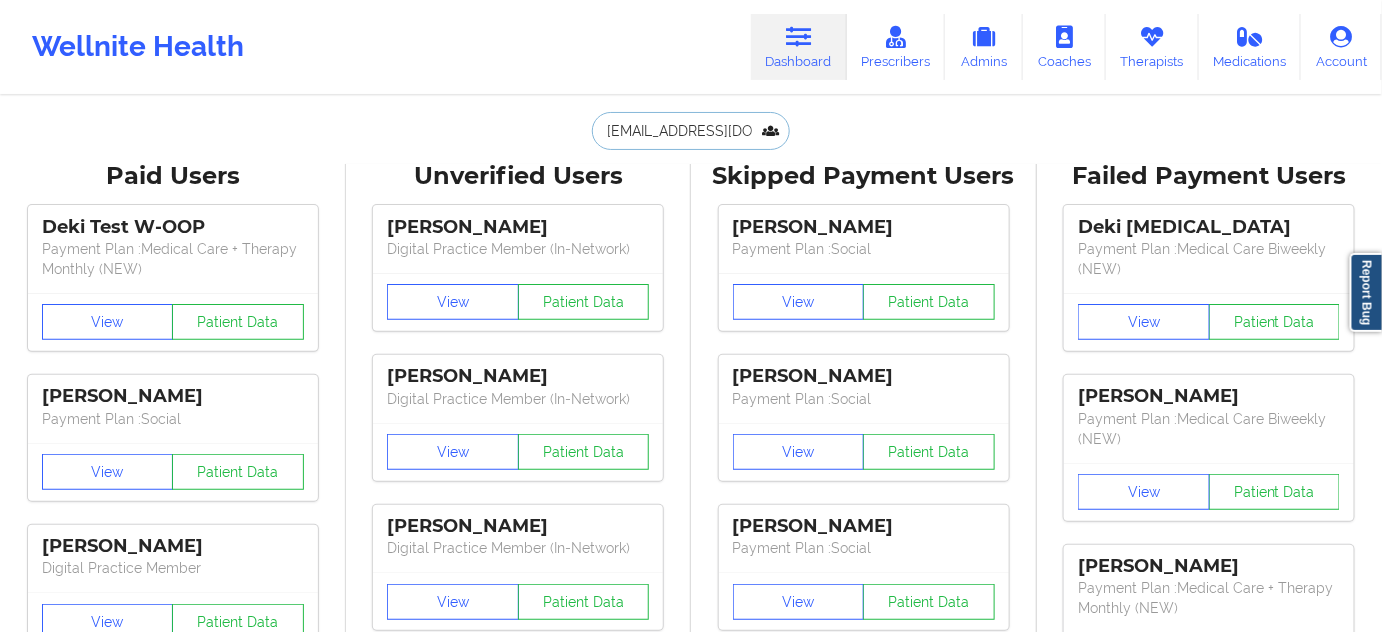 scroll, scrollTop: 0, scrollLeft: 2, axis: horizontal 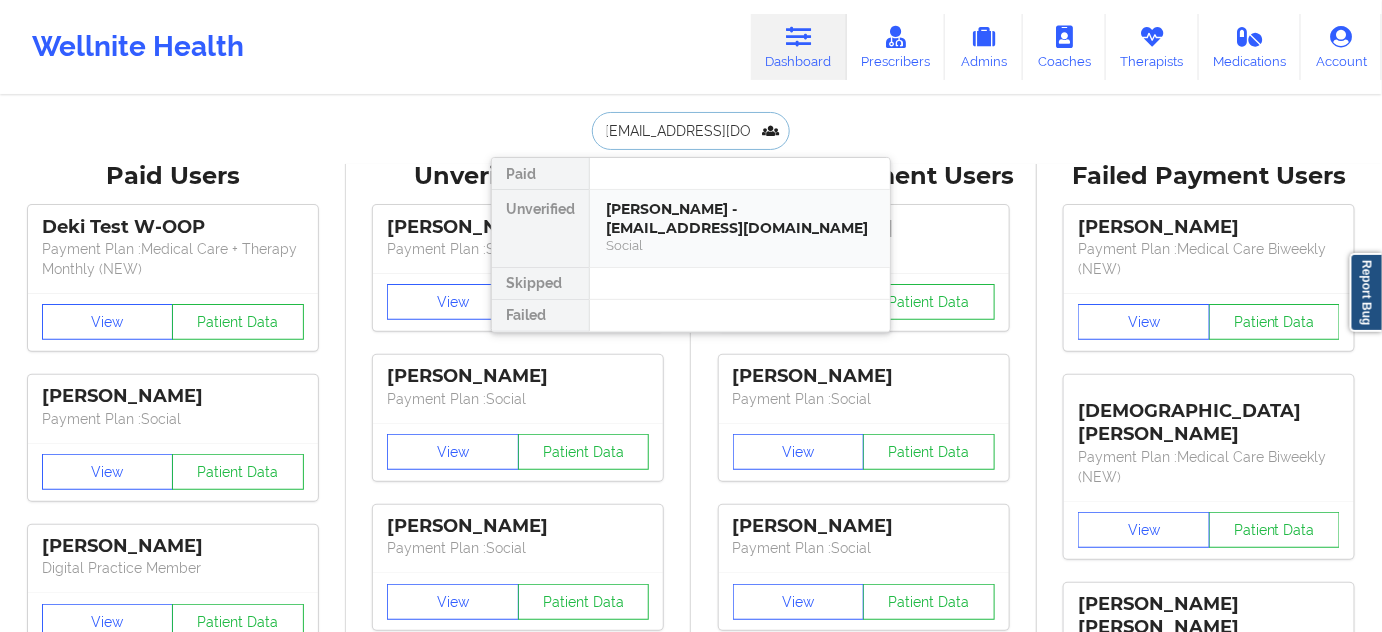 click on "[PERSON_NAME] - [EMAIL_ADDRESS][DOMAIN_NAME]" at bounding box center [740, 218] 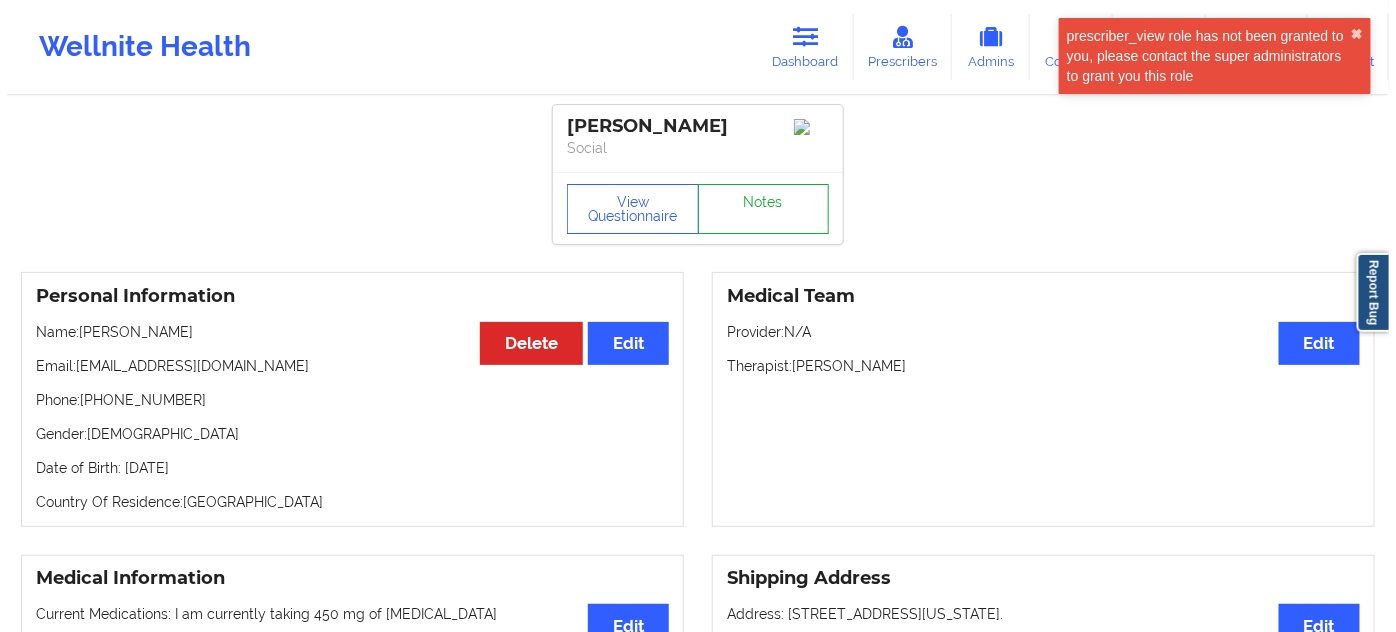 scroll, scrollTop: 0, scrollLeft: 0, axis: both 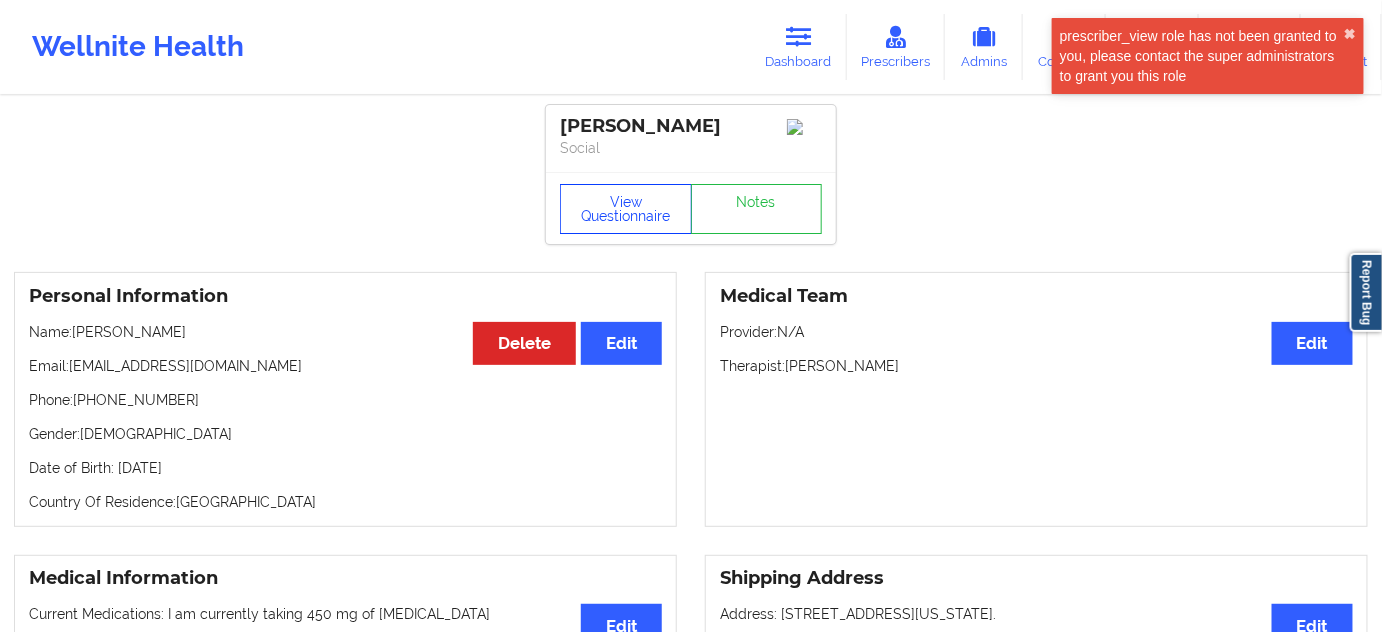 click on "View Questionnaire" at bounding box center (626, 209) 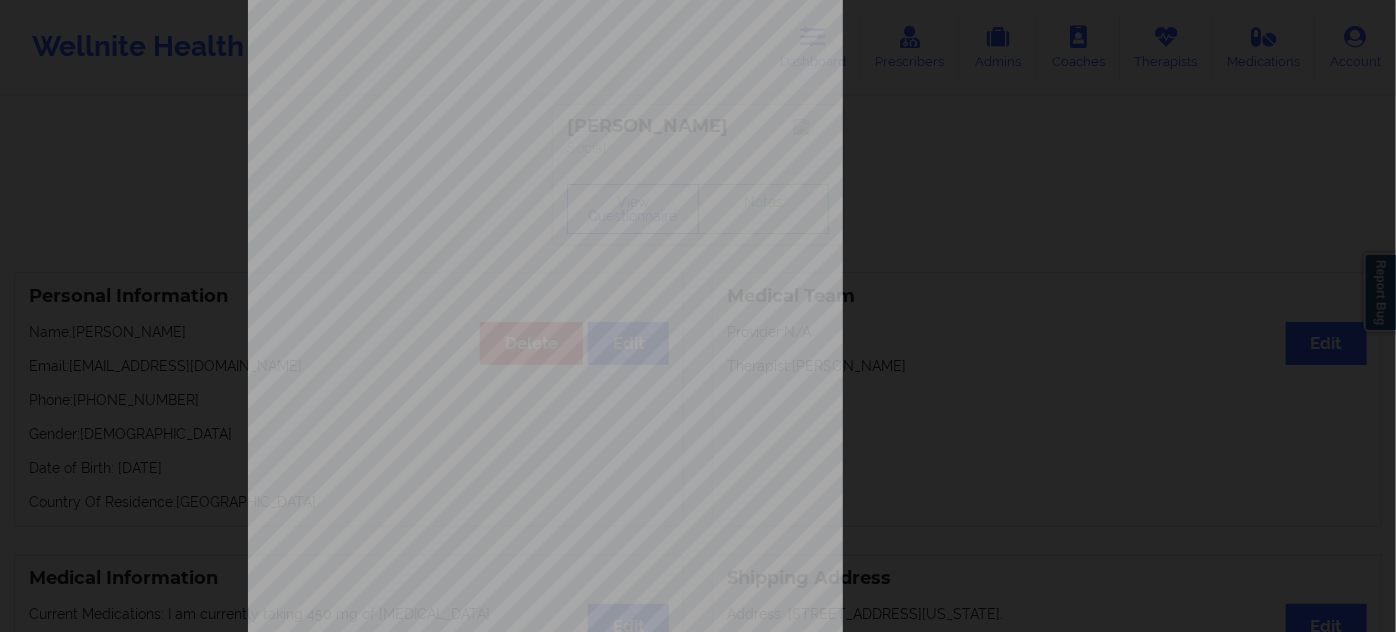 scroll, scrollTop: 322, scrollLeft: 0, axis: vertical 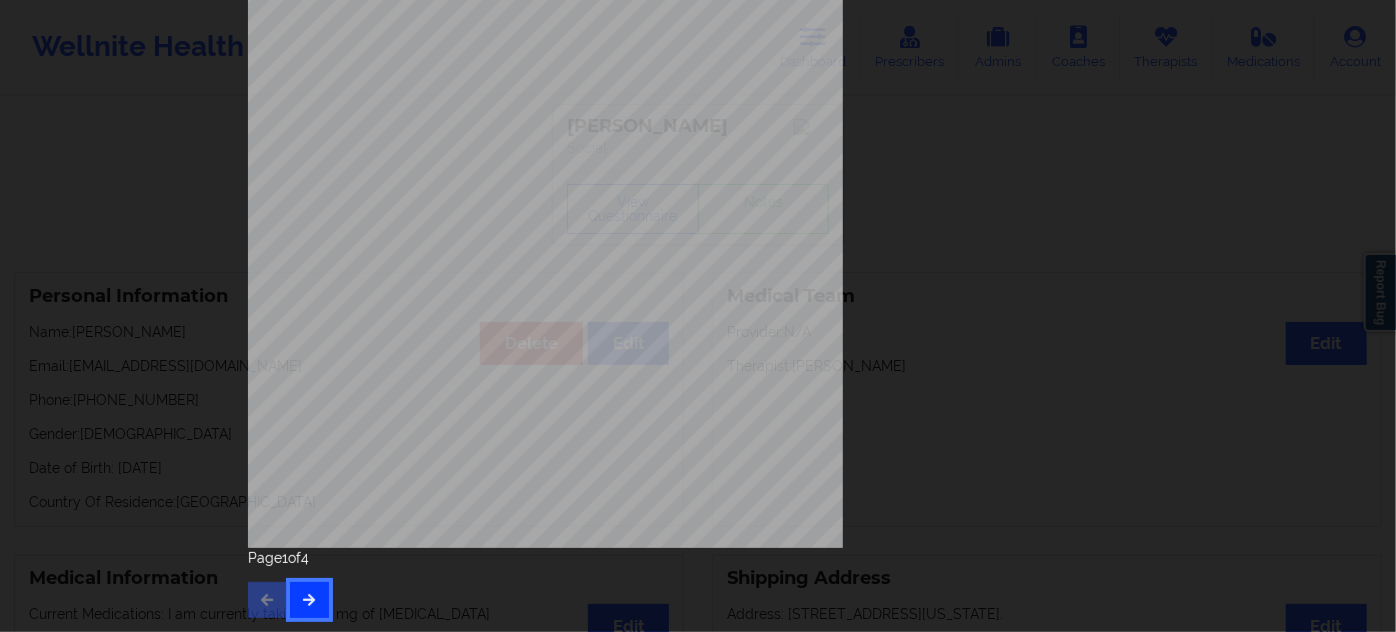 click at bounding box center [309, 599] 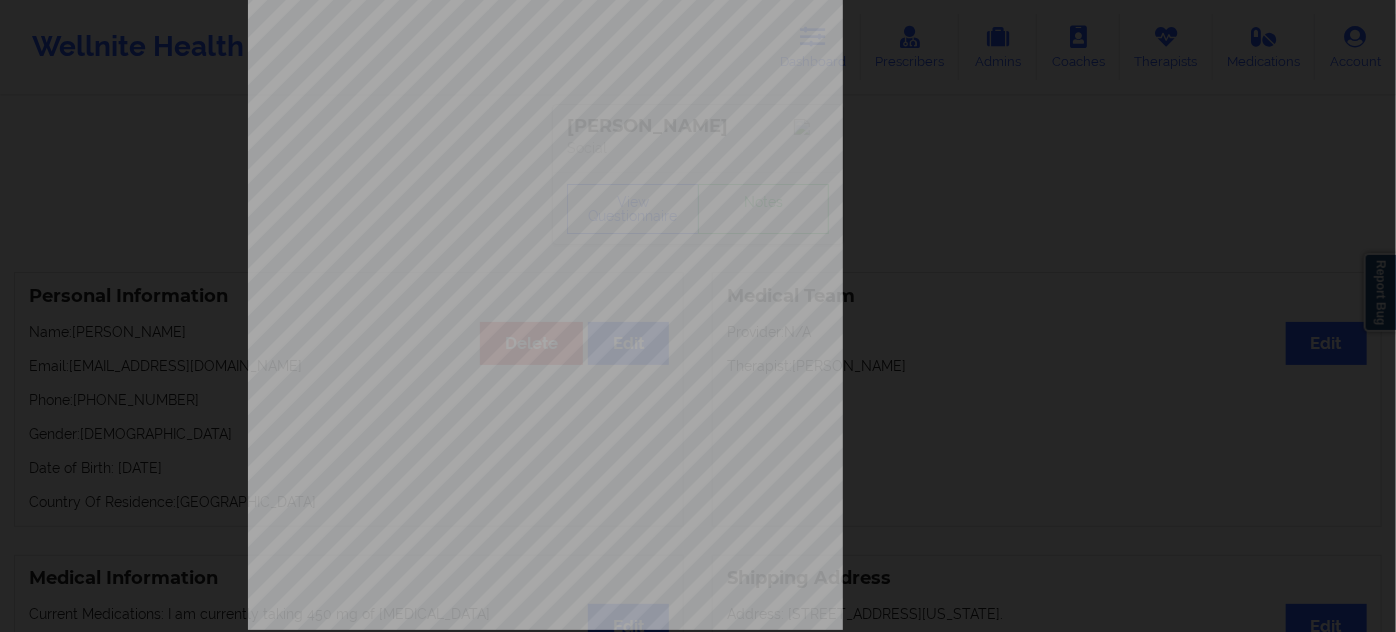 scroll, scrollTop: 322, scrollLeft: 0, axis: vertical 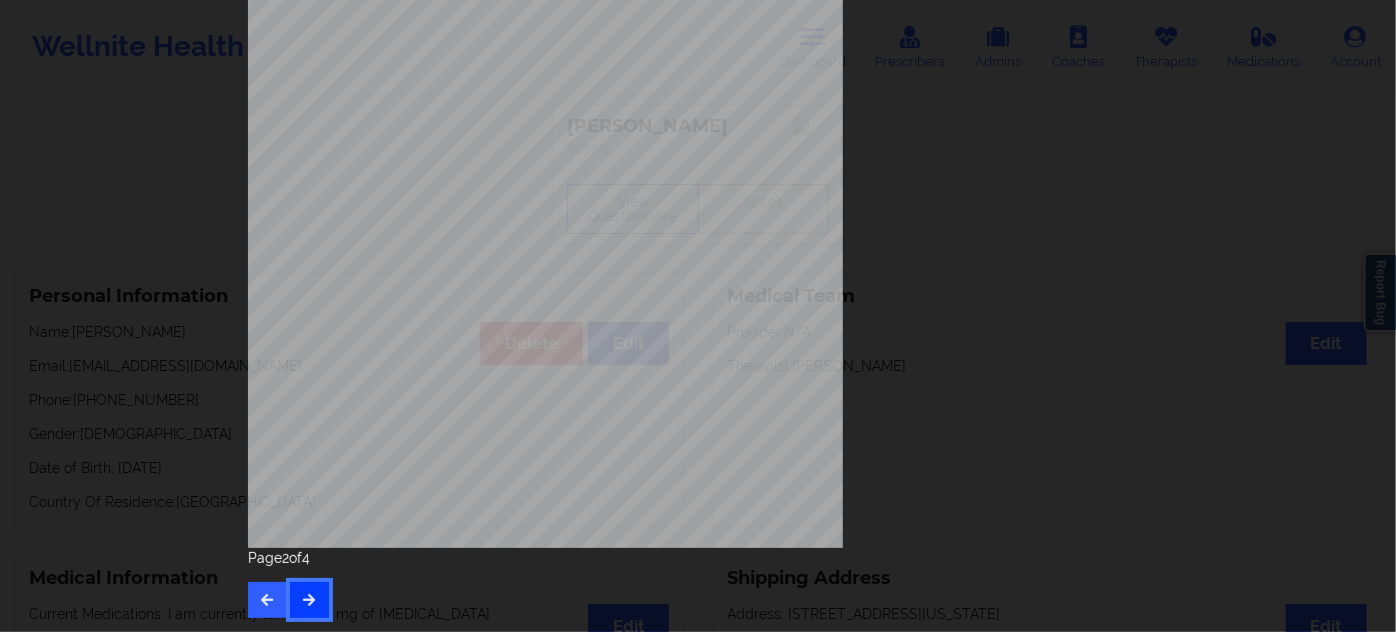 click at bounding box center (309, 599) 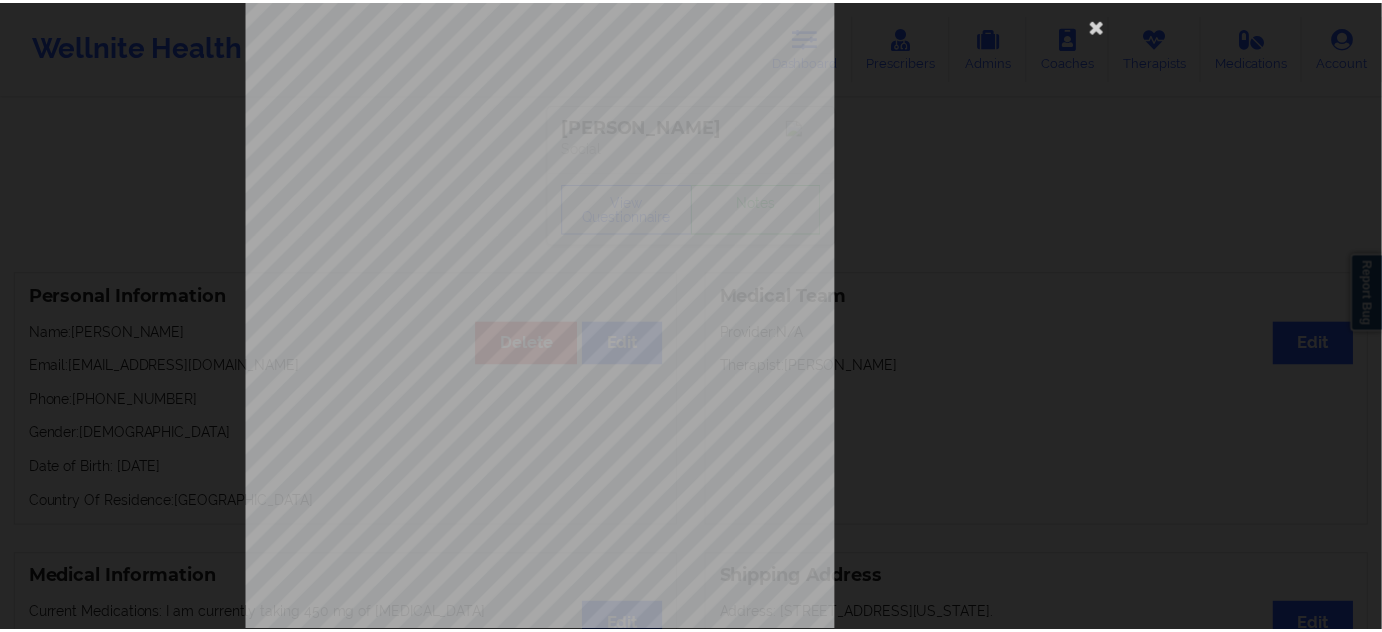 scroll, scrollTop: 0, scrollLeft: 0, axis: both 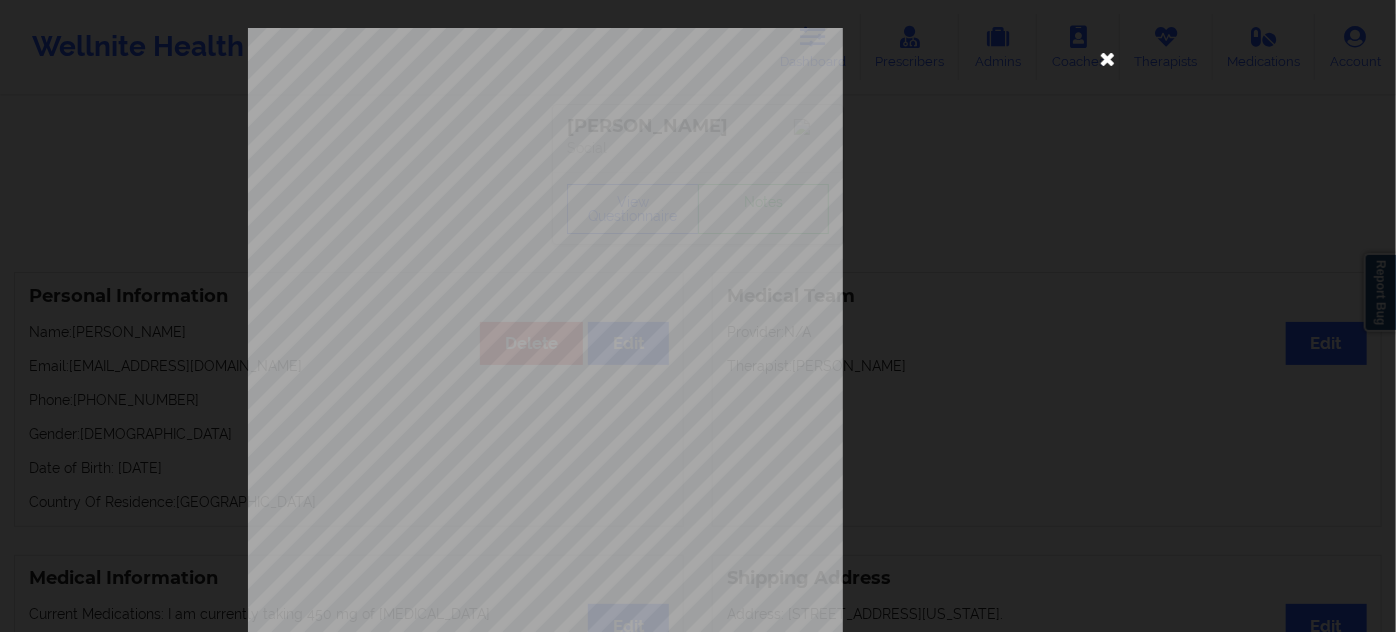 click at bounding box center (1108, 58) 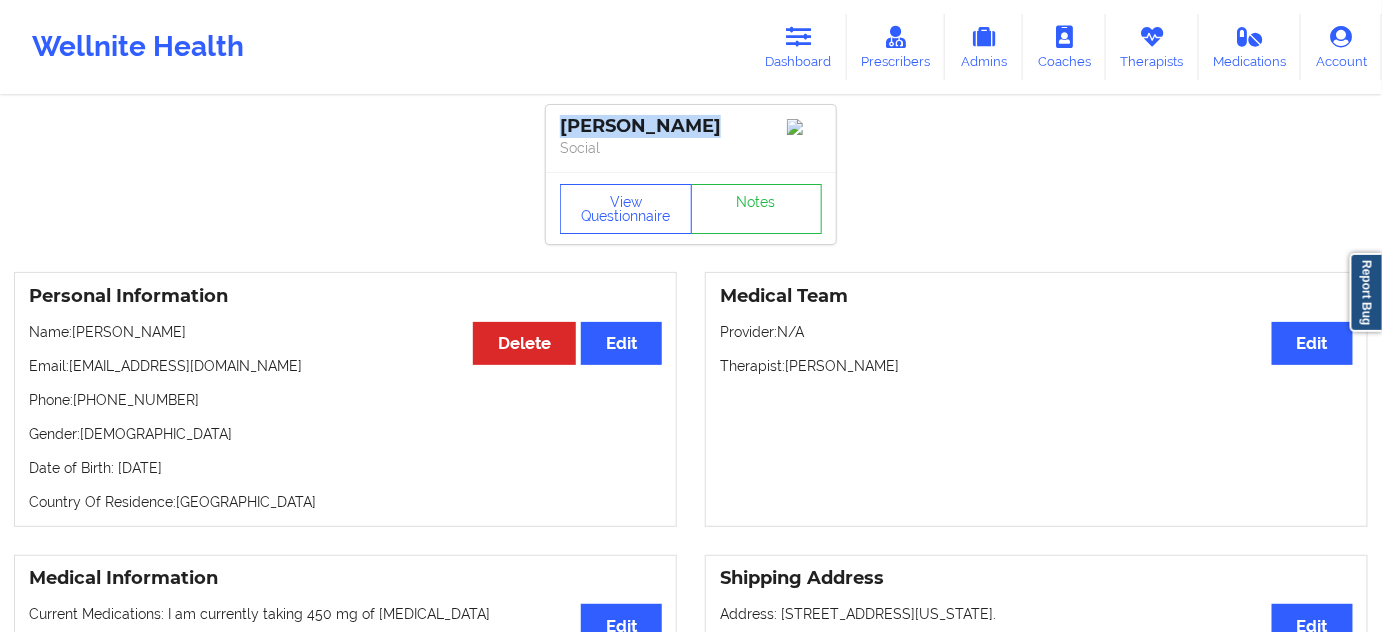 drag, startPoint x: 685, startPoint y: 122, endPoint x: 539, endPoint y: 129, distance: 146.16771 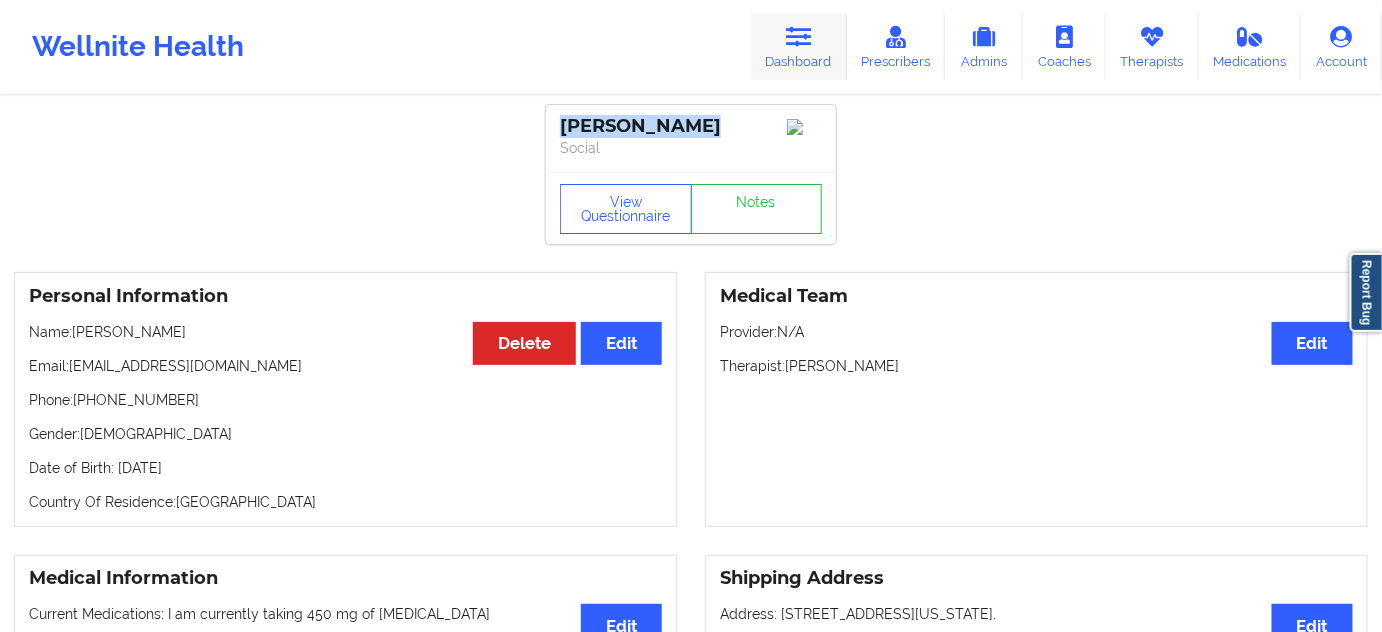 click on "Dashboard" at bounding box center [799, 47] 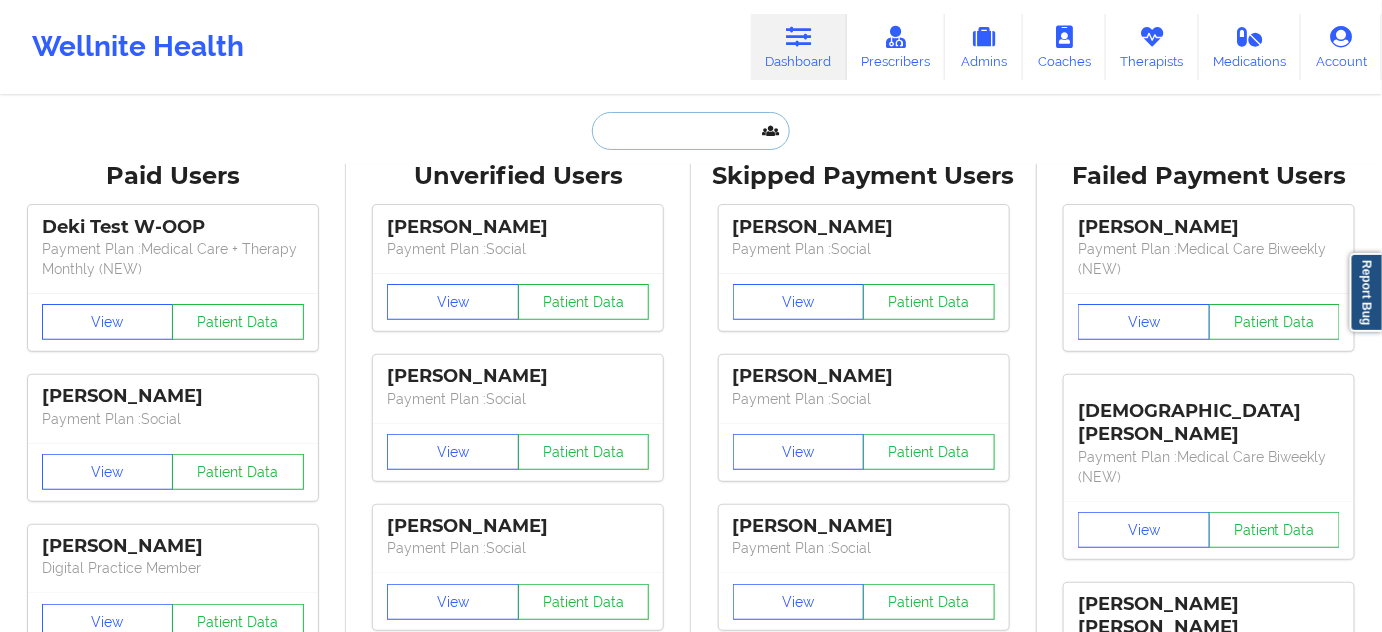 click at bounding box center [691, 131] 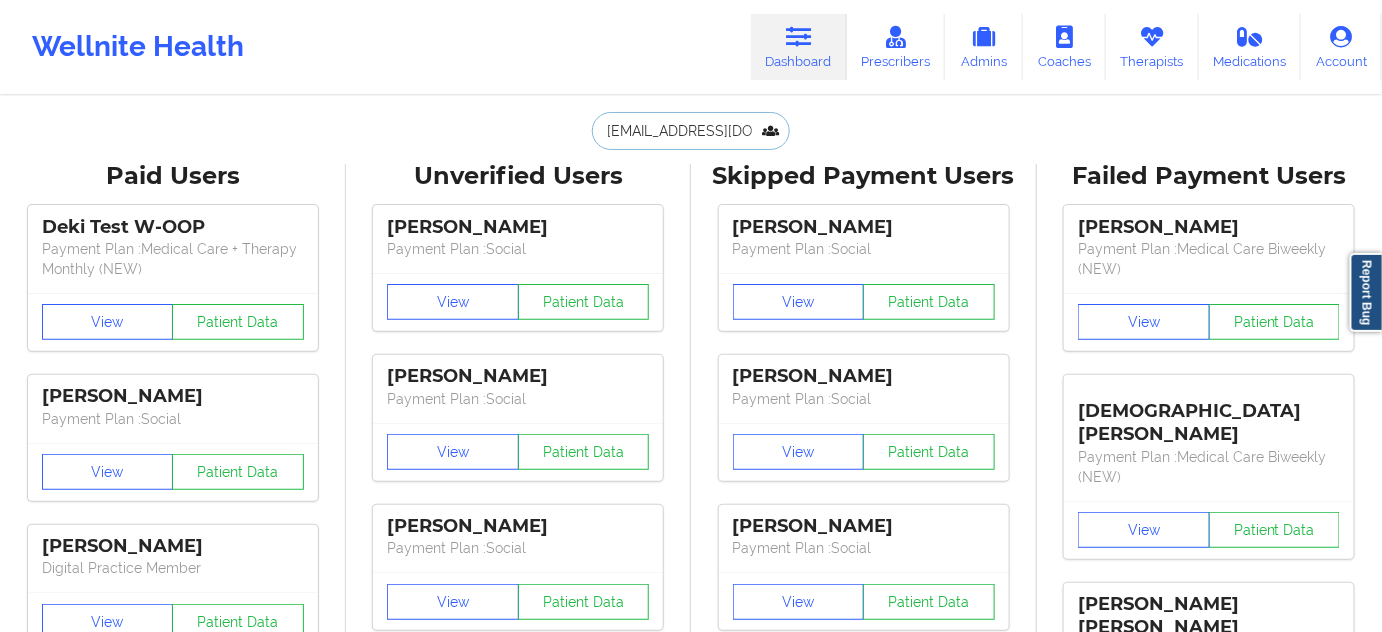 scroll, scrollTop: 0, scrollLeft: 15, axis: horizontal 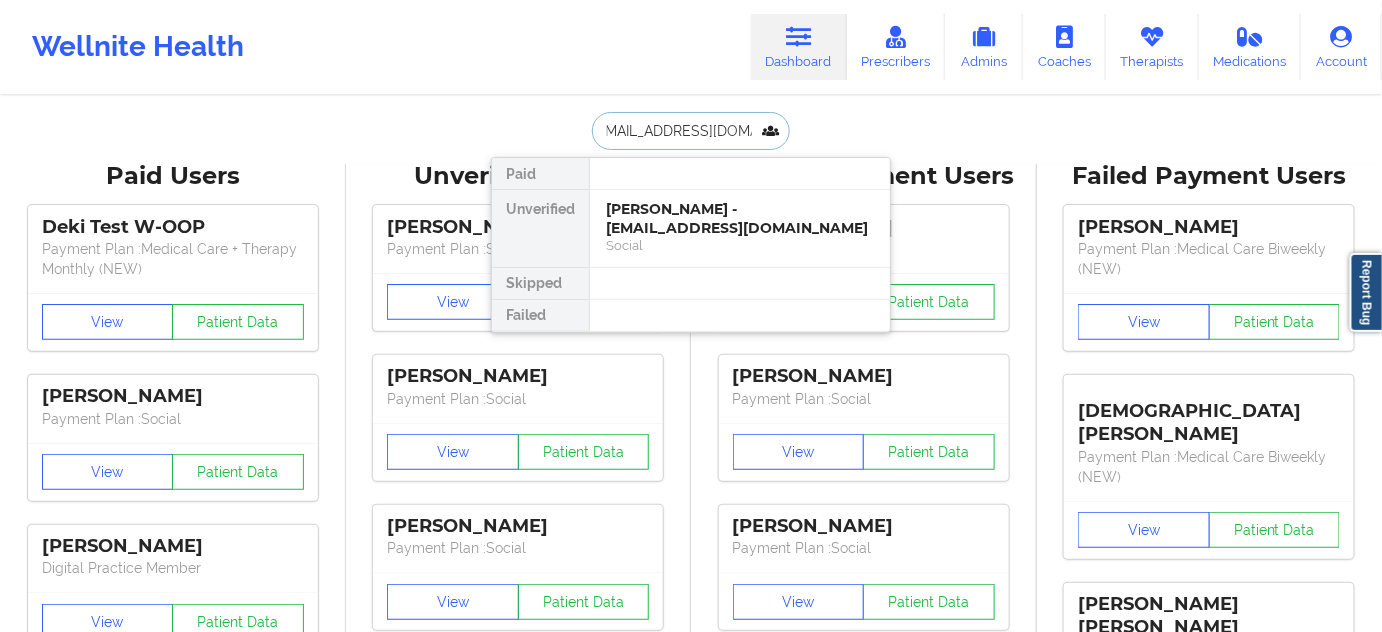 click on "[PERSON_NAME] - [EMAIL_ADDRESS][DOMAIN_NAME]" at bounding box center (740, 218) 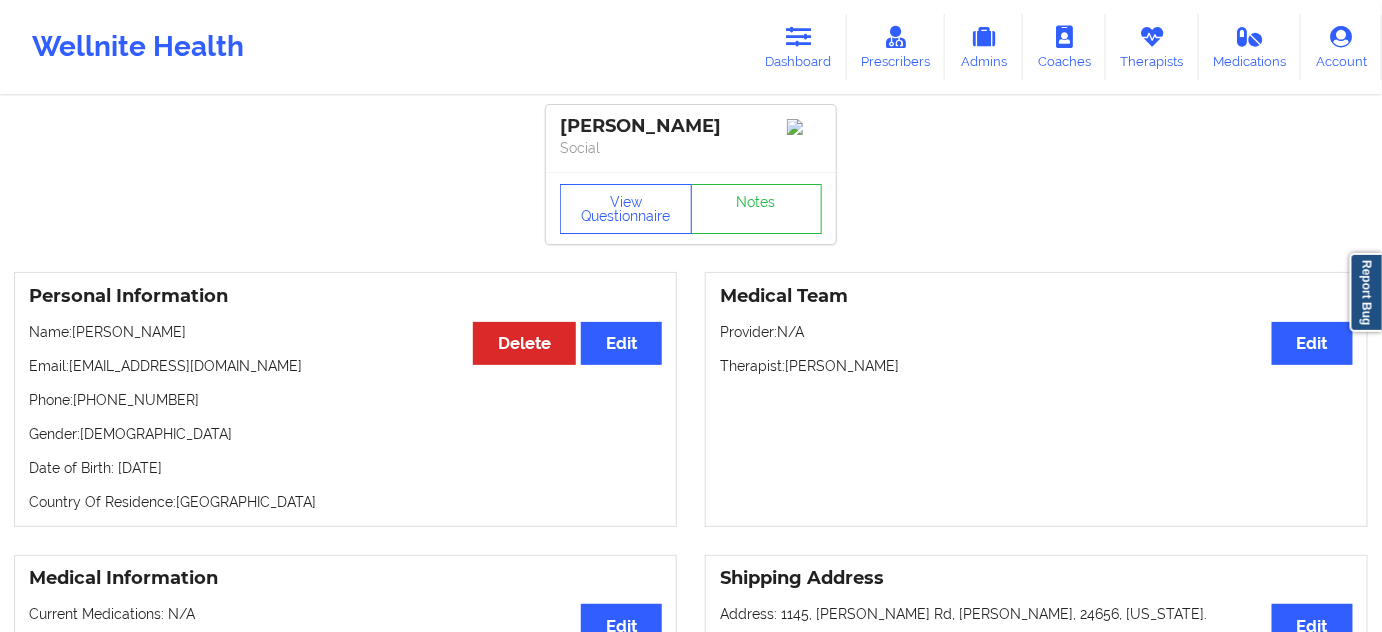 drag, startPoint x: 708, startPoint y: 134, endPoint x: 520, endPoint y: 100, distance: 191.04973 